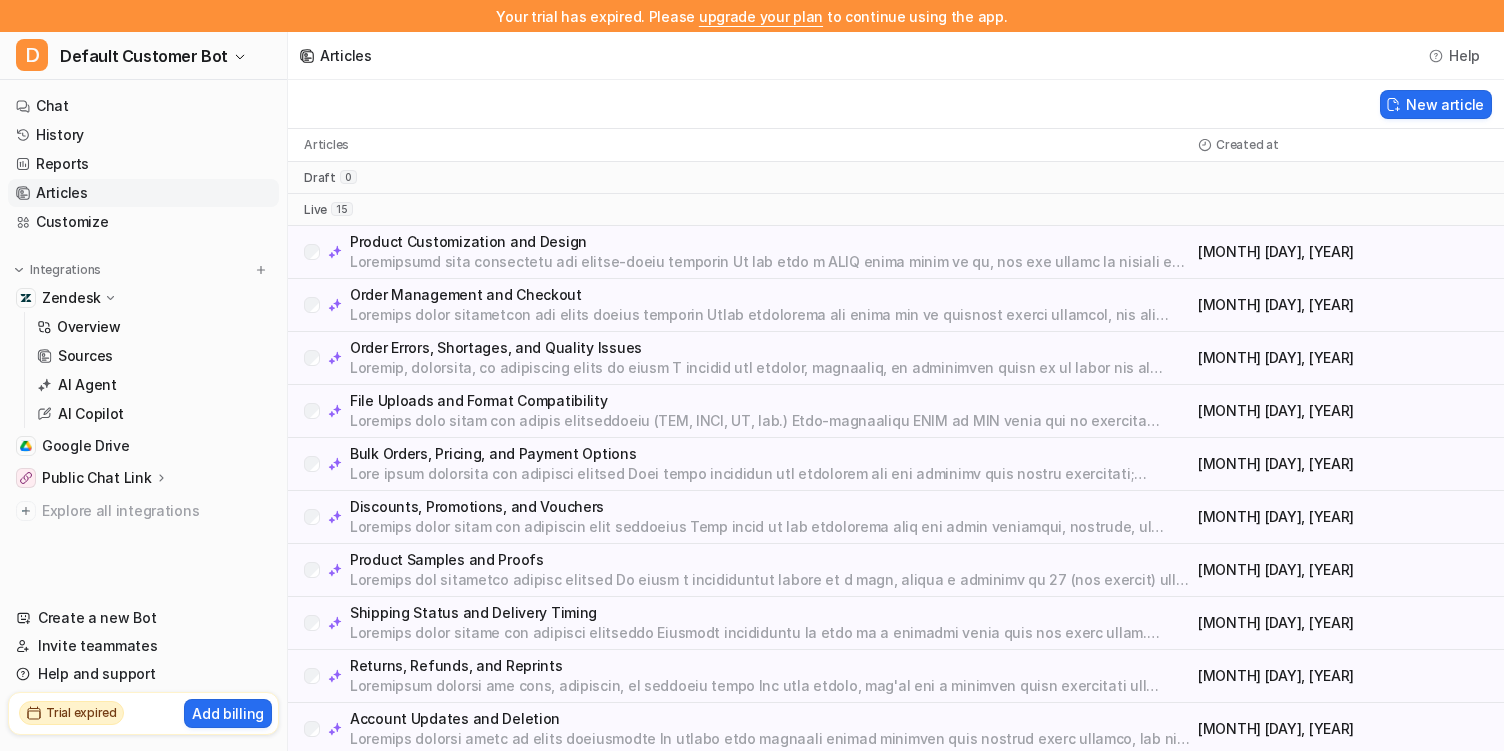 scroll, scrollTop: 0, scrollLeft: 0, axis: both 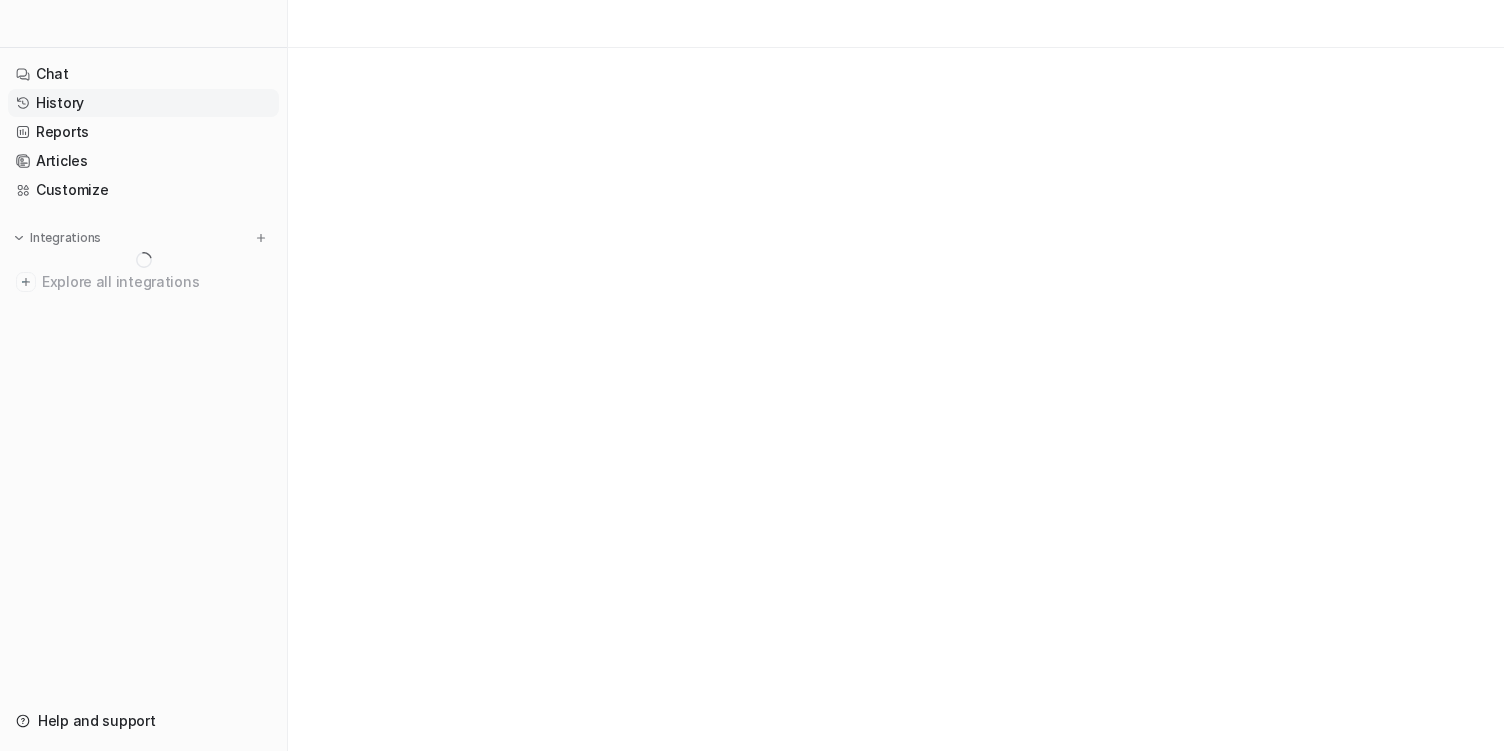 click on "History" at bounding box center [143, 103] 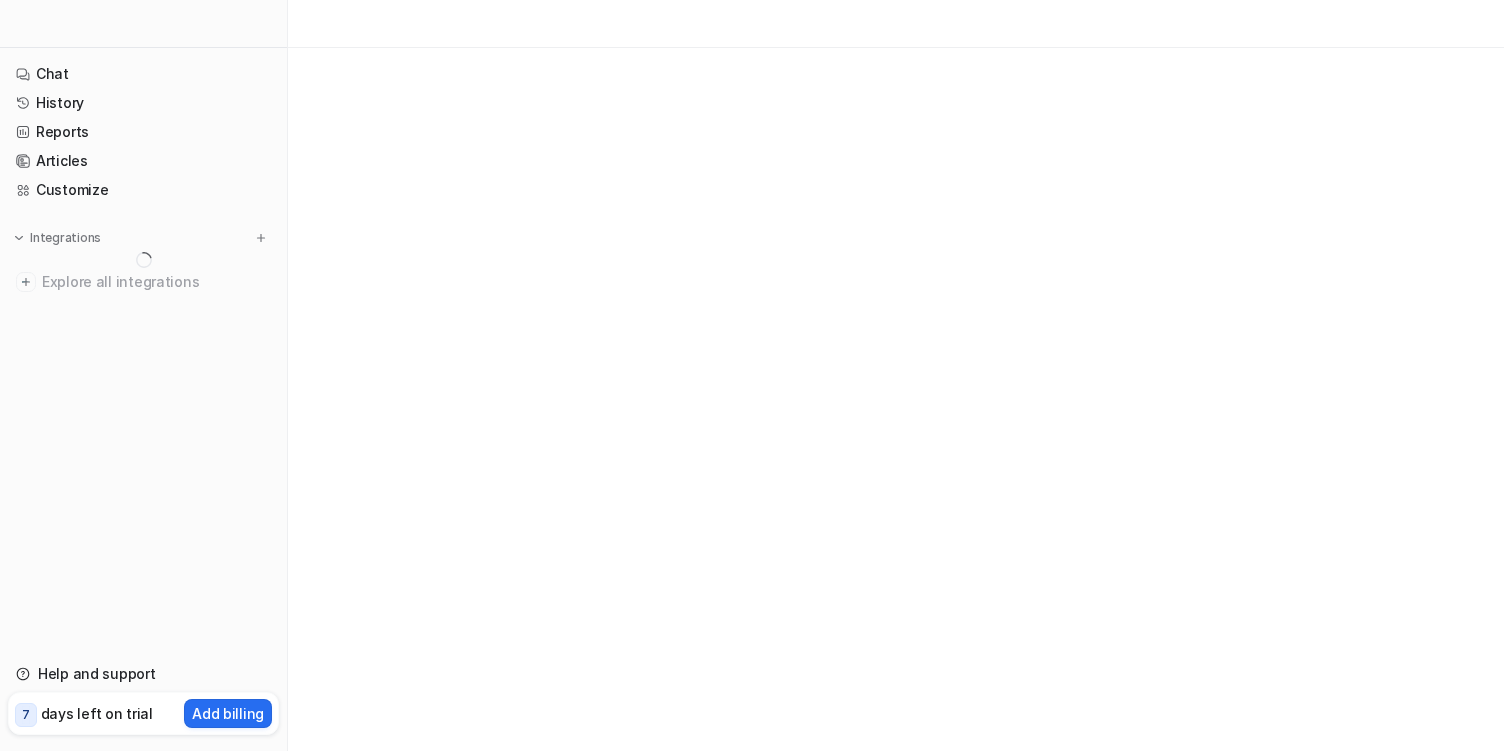 scroll, scrollTop: 0, scrollLeft: 0, axis: both 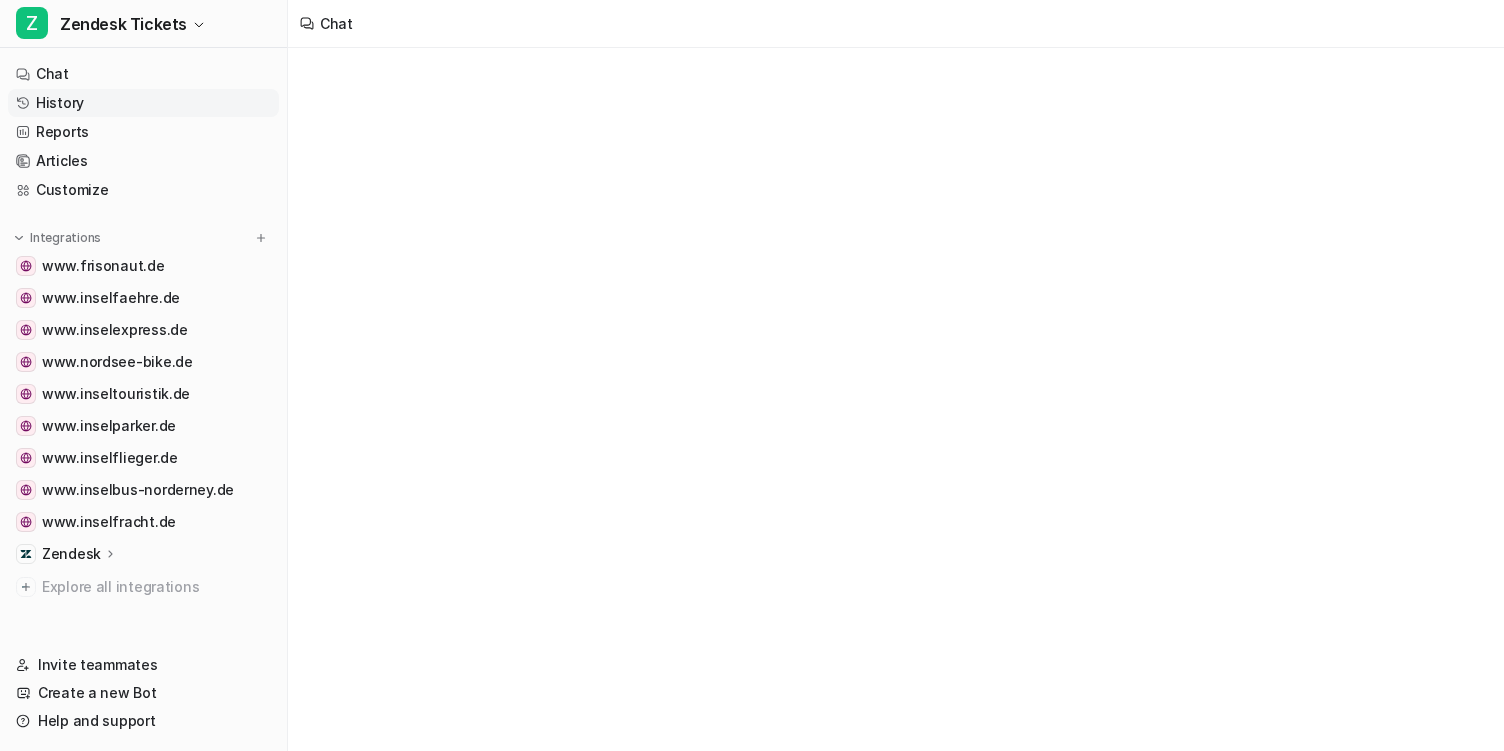 click on "History" at bounding box center (143, 103) 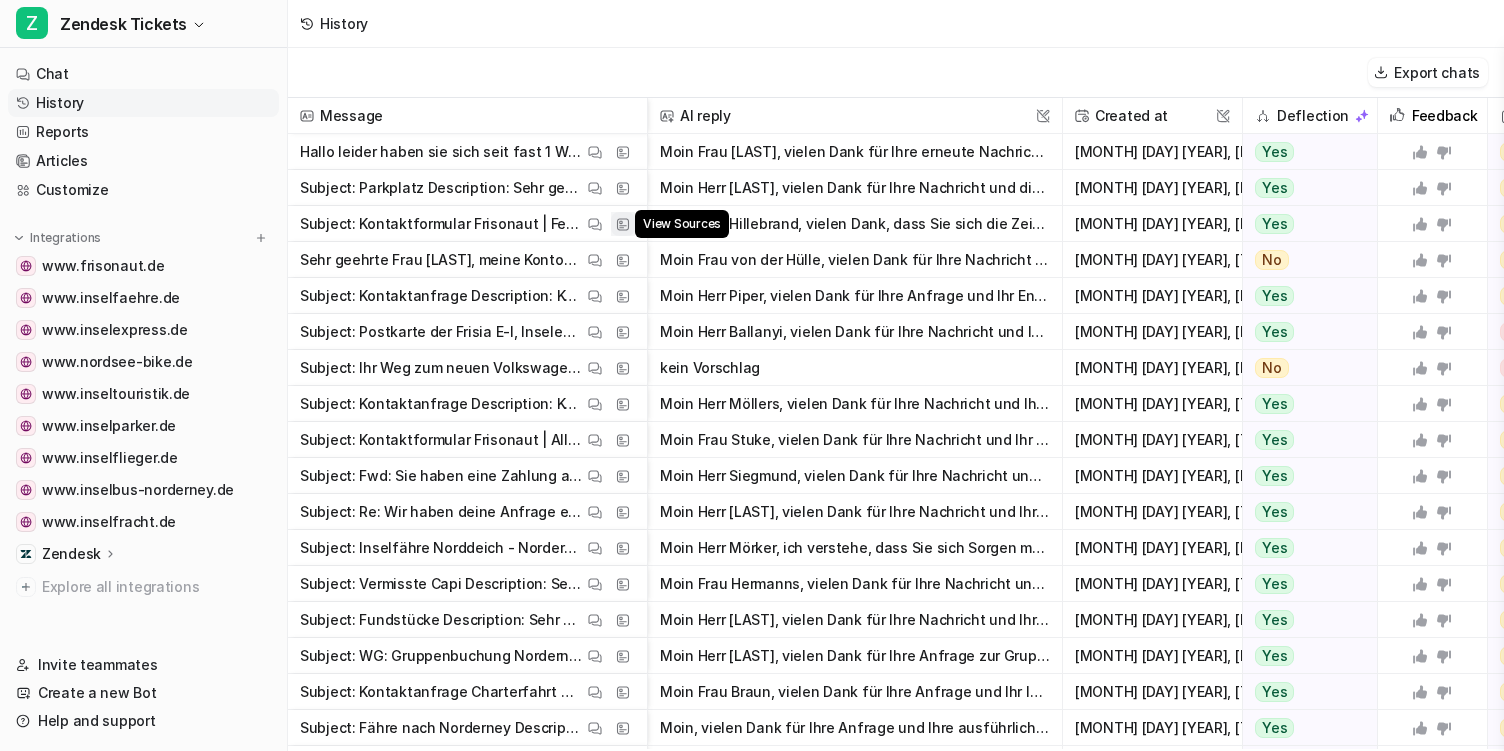 scroll, scrollTop: 105, scrollLeft: 0, axis: vertical 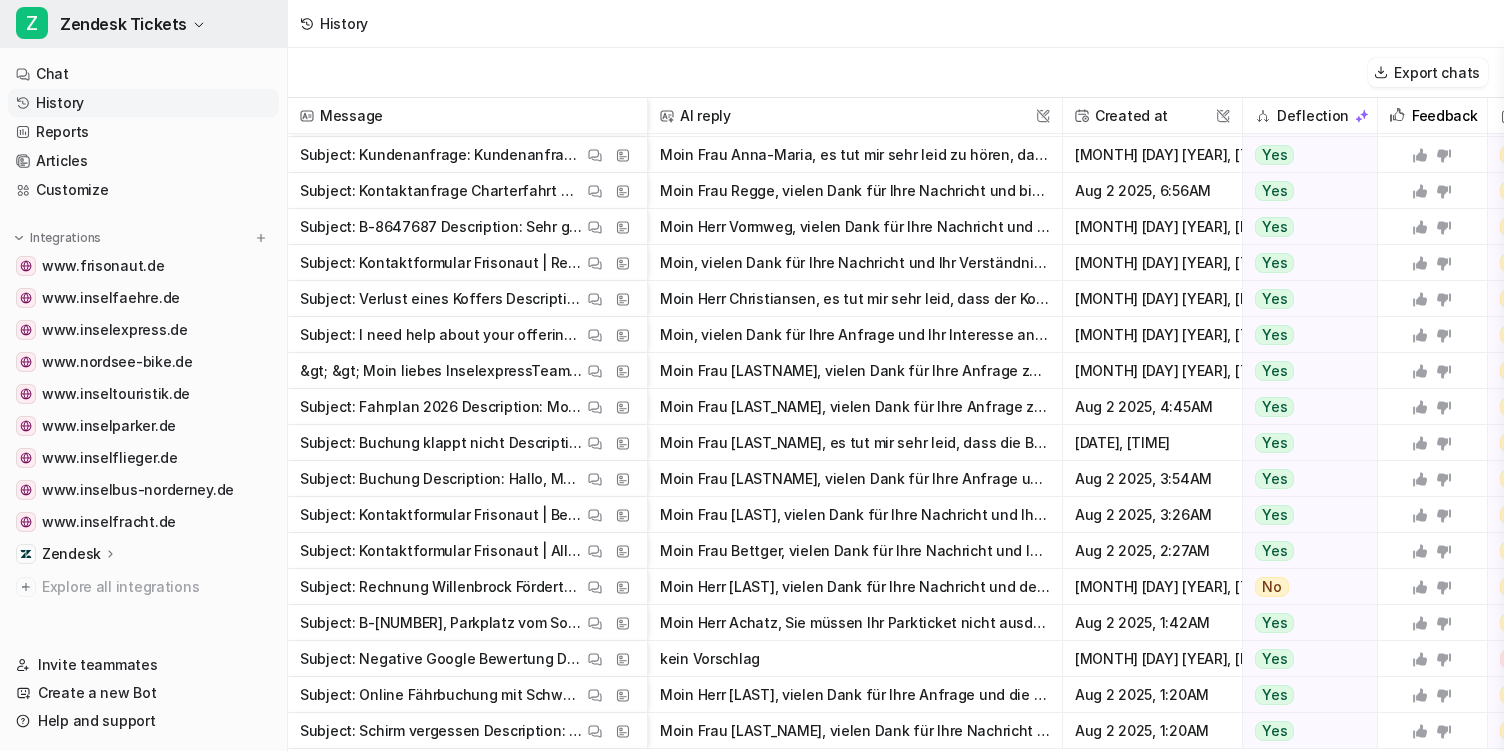 click on "Zendesk Tickets" at bounding box center (123, 24) 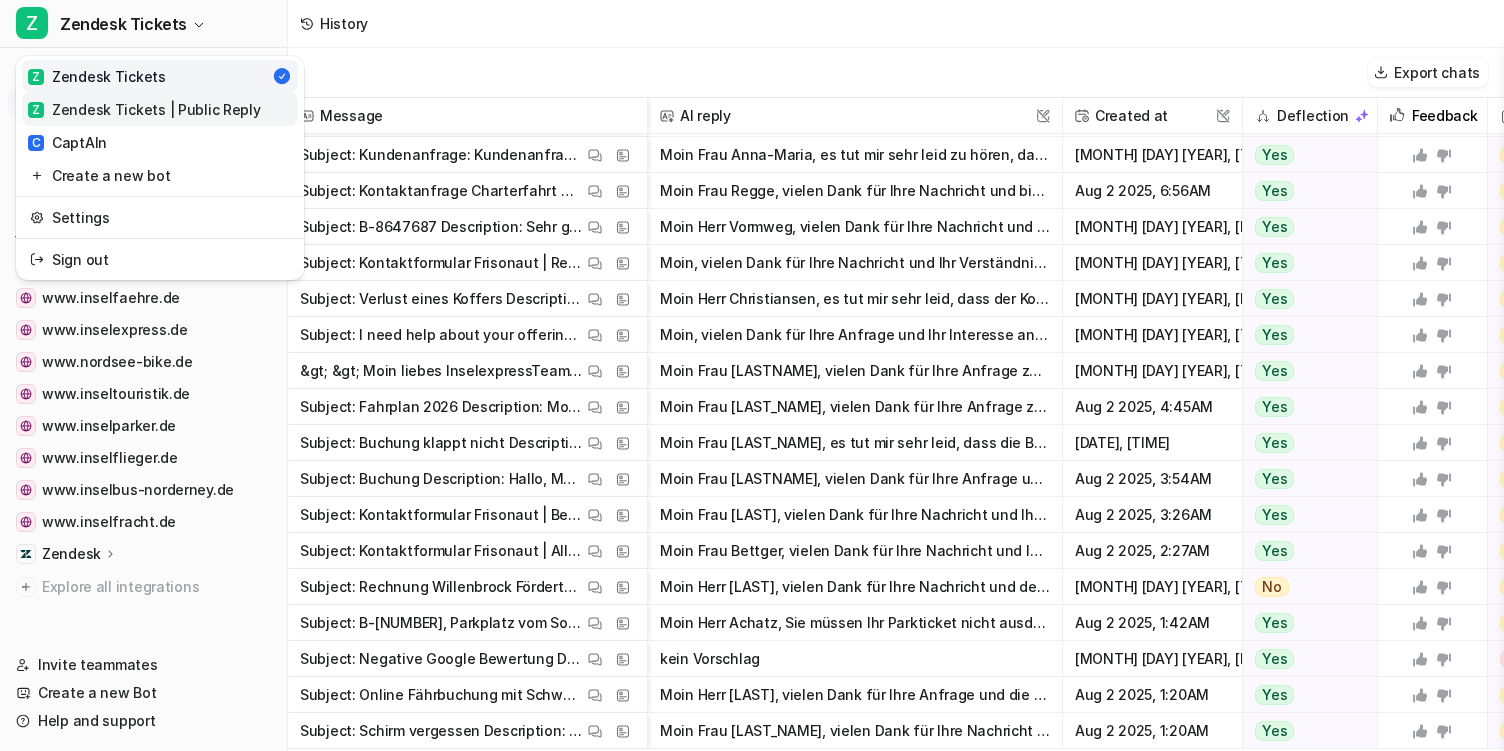 click on "Z   Zendesk Tickets | Public Reply" at bounding box center [144, 109] 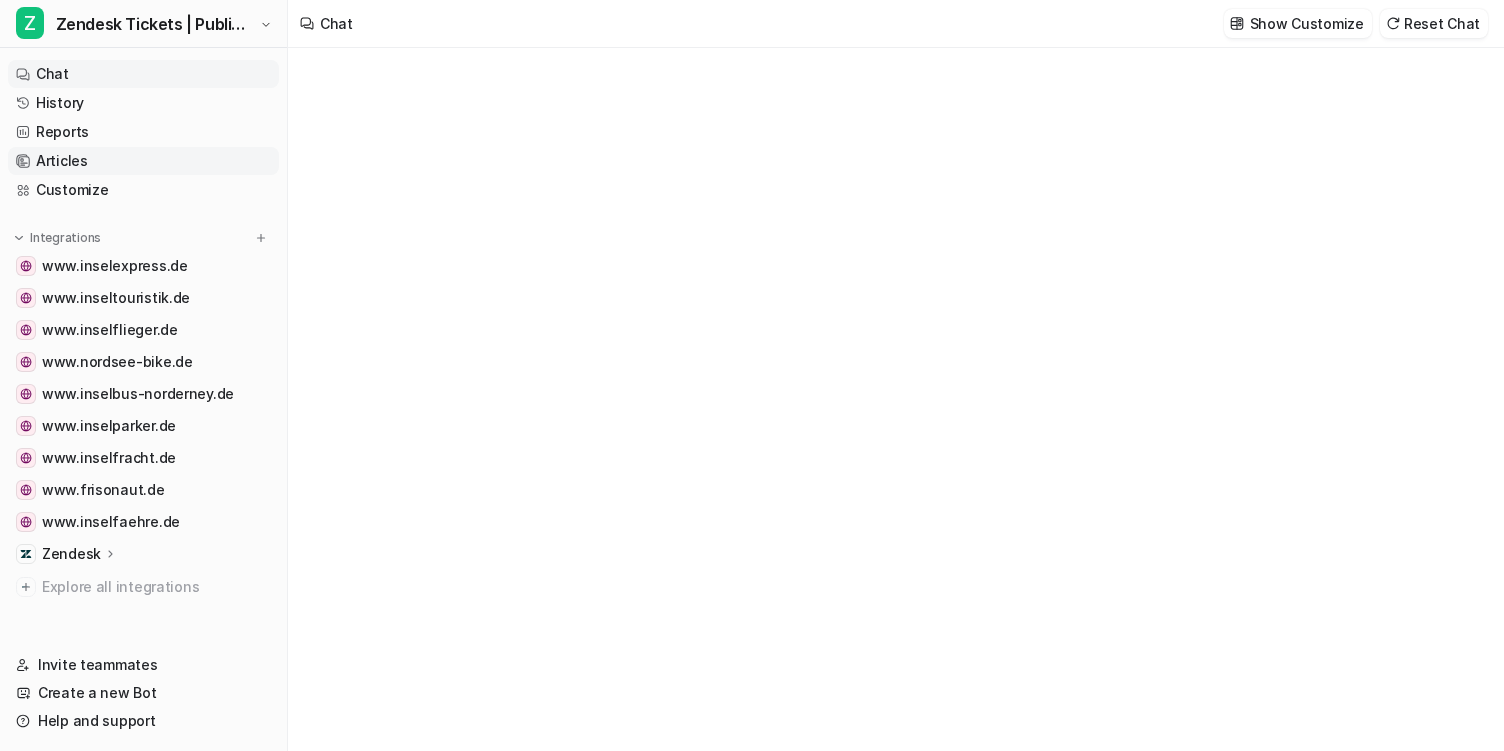 type on "**********" 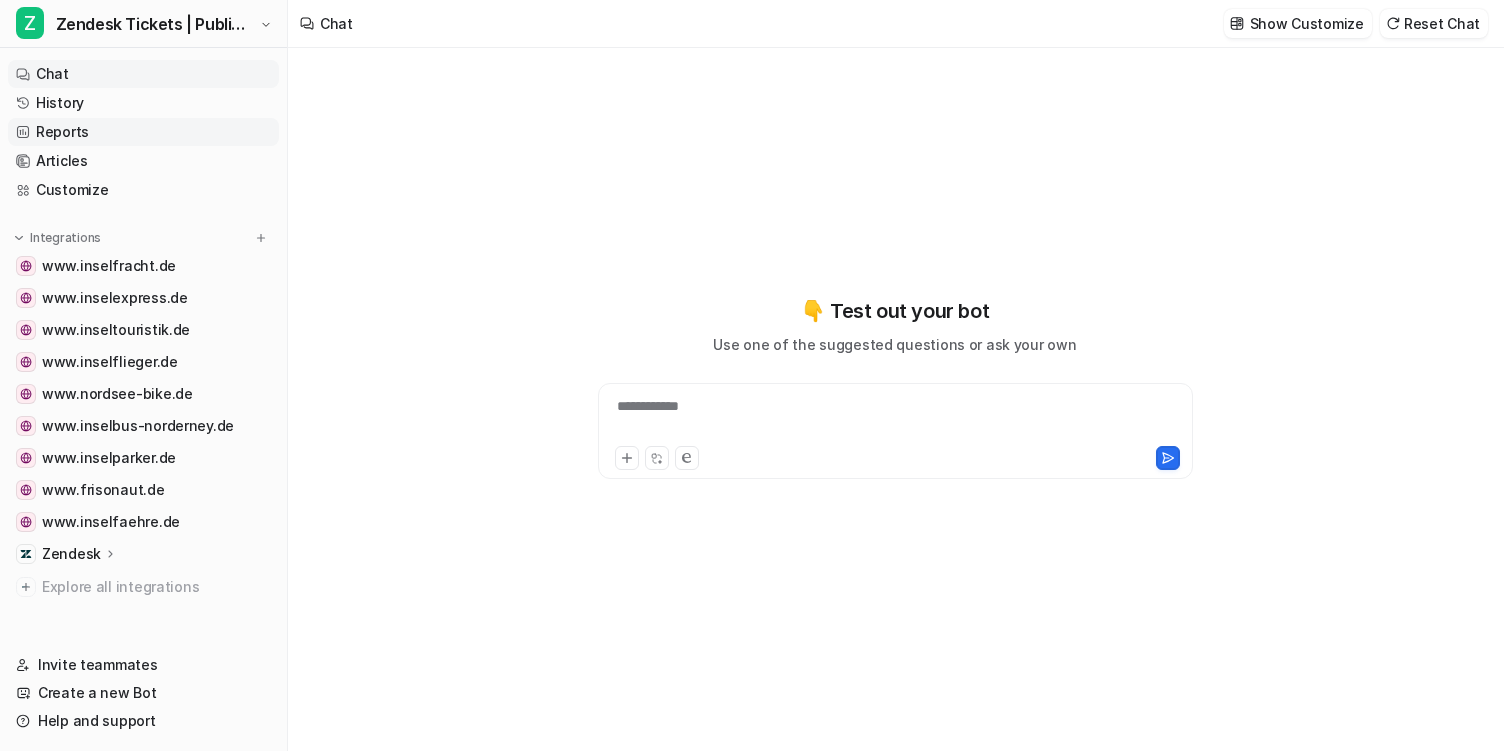click on "Reports" at bounding box center (143, 132) 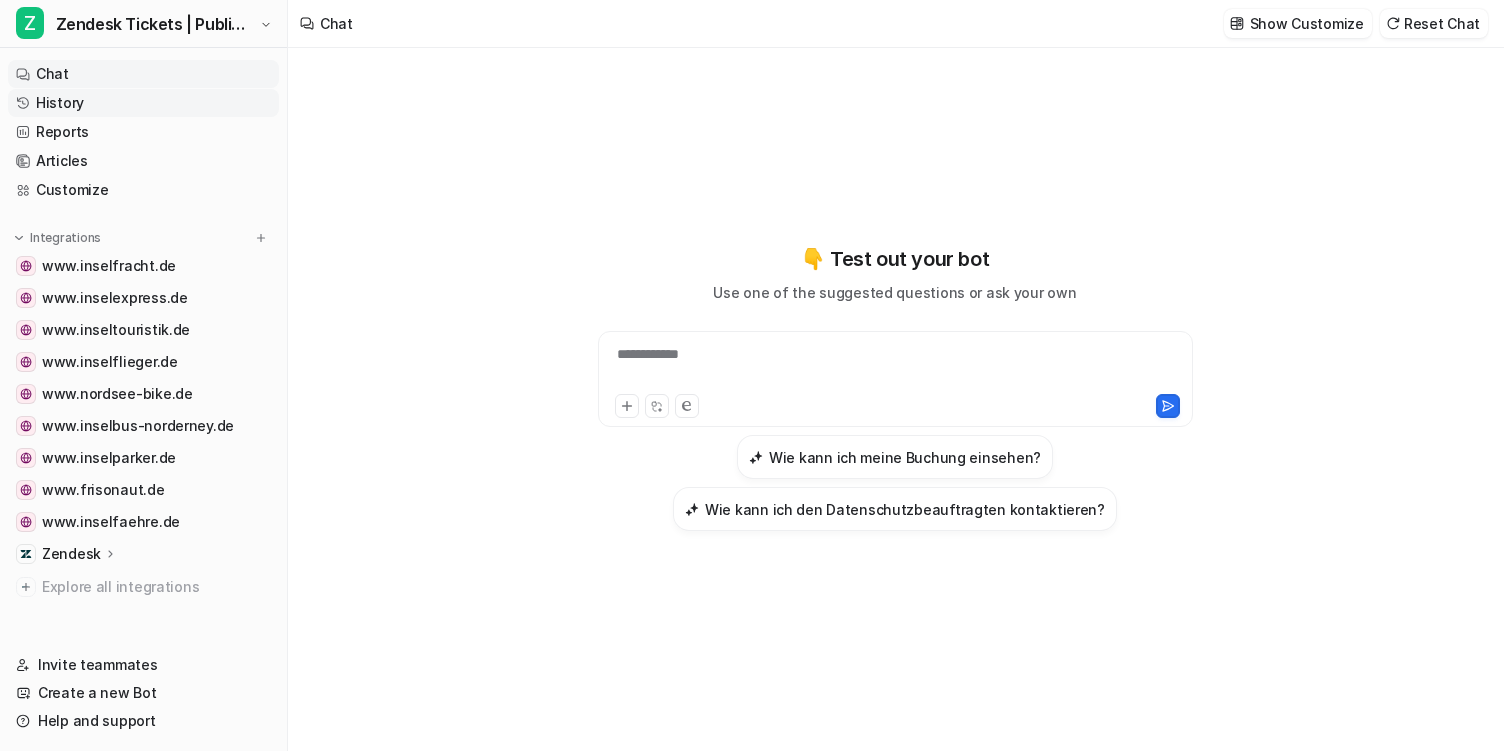 click on "History" at bounding box center [143, 103] 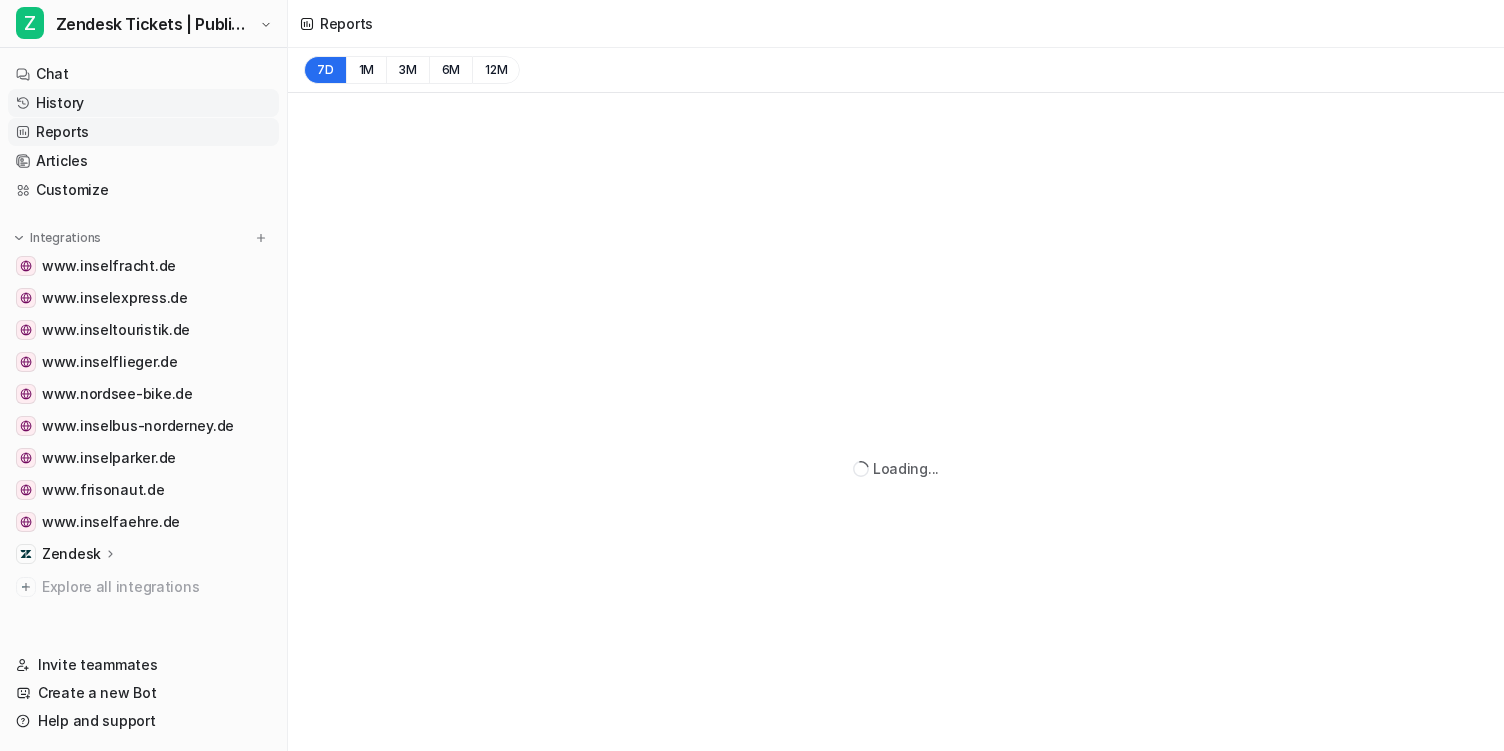 click on "History" at bounding box center (143, 103) 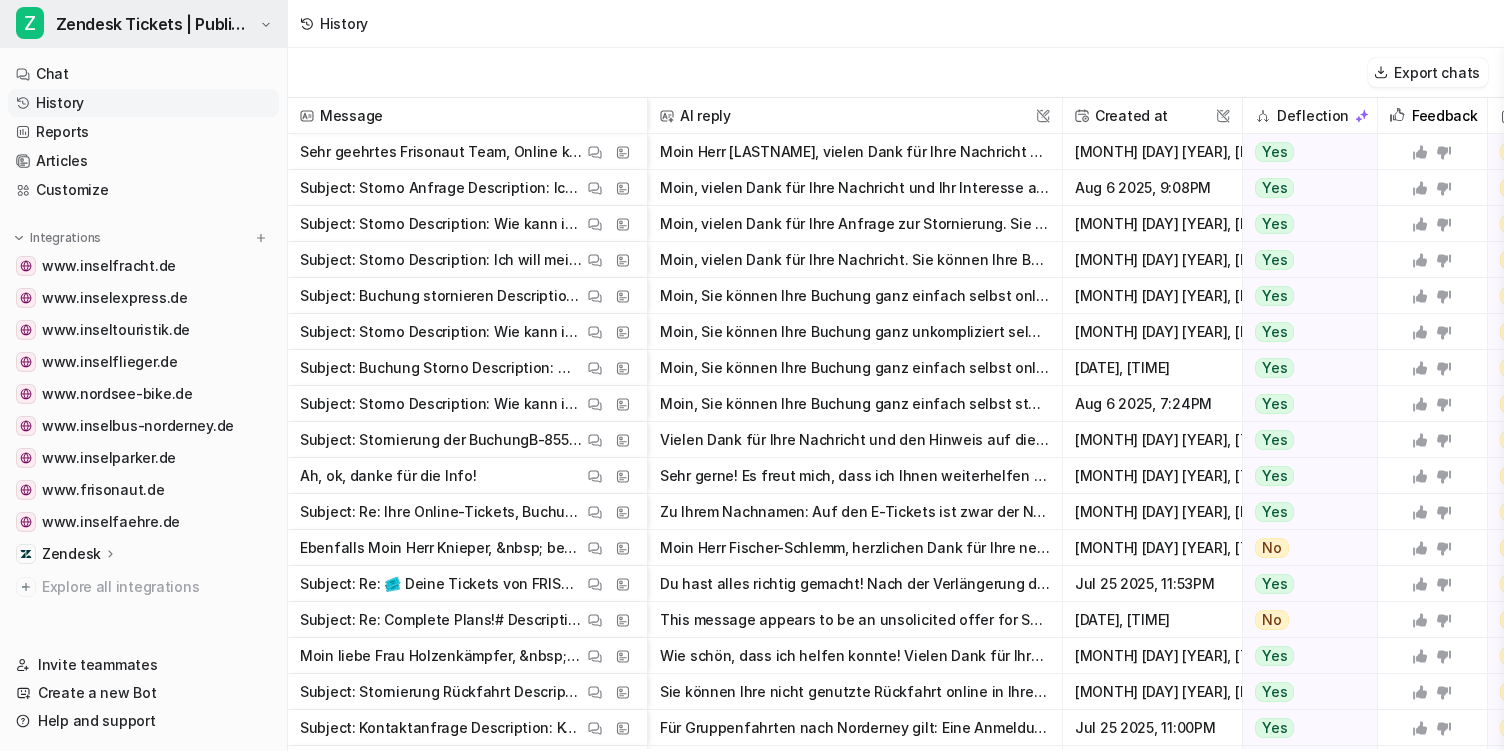 click on "Zendesk Tickets | Public Reply" at bounding box center (155, 24) 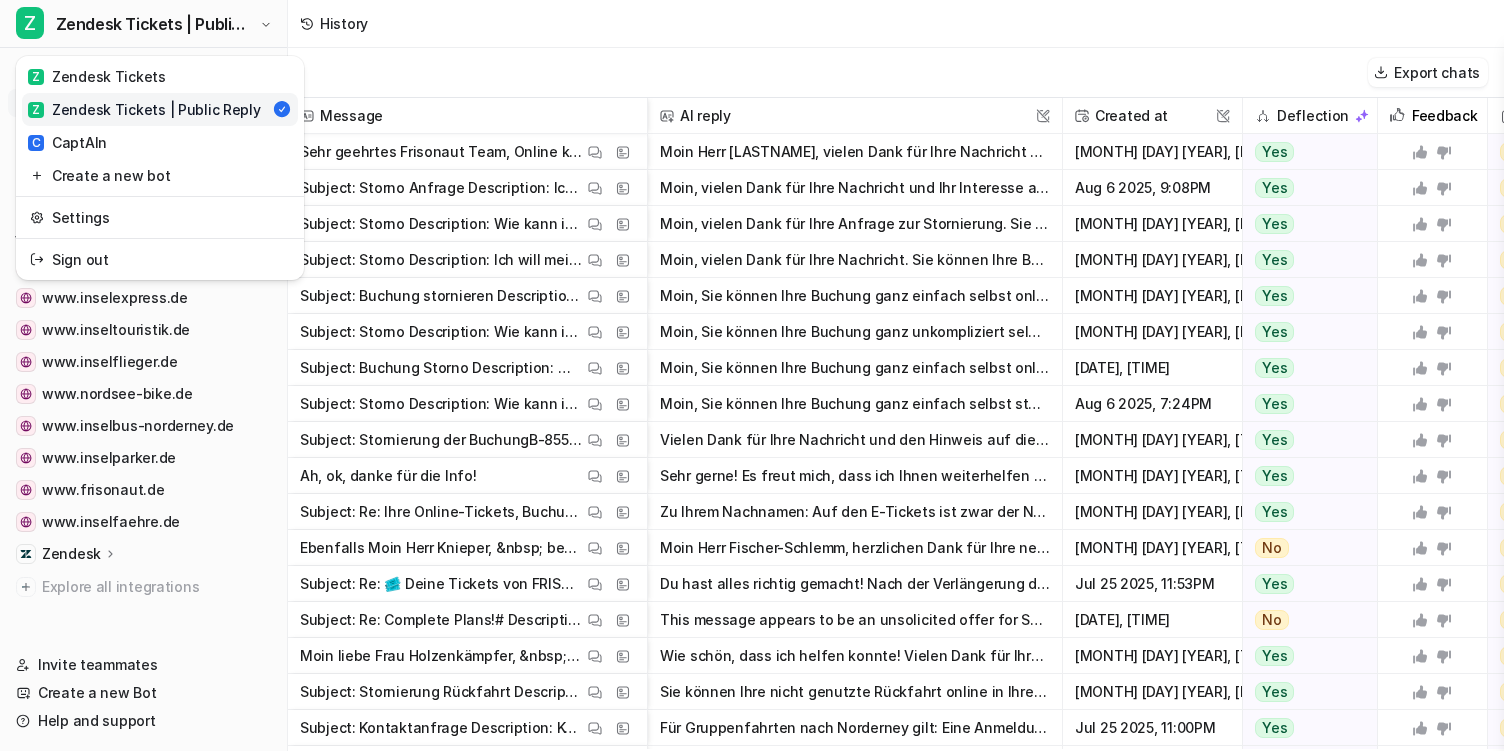 click on "Z Zendesk Tickets | Public Reply Z   Zendesk Tickets Z   Zendesk Tickets | Public Reply C   CaptAIn Create a new bot Settings Sign out Chat History Reports Articles Customize Integrations www.inselfracht.de www.inselexpress.de www.inseltouristik.de www.inselflieger.de www.nordsee-bike.de www.inselbus-norderney.de www.inselparker.de www.frisonaut.de www.inselfaehre.de Zendesk Overview Sources AI Agent AI Copilot Explore all integrations Invite teammates Create a new Bot Help and support Help Chat with us We’re a small team, but make it a priority to chat with every single customer. Watch a 5 min demo A quick walkthrough our app and everything you can do with it. Visit Help Center Read through our docs - or AI chat. History Export chats Message AI reply This field cannot be modified Created at This field cannot be modified  Deflection  Feedback Gap in training Destination This field cannot be modified View Thread View Sources [DATE], [TIME] Yes No Gap Zendesk chat View Thread View Sources Yes No Gap Yes" at bounding box center (752, 375) 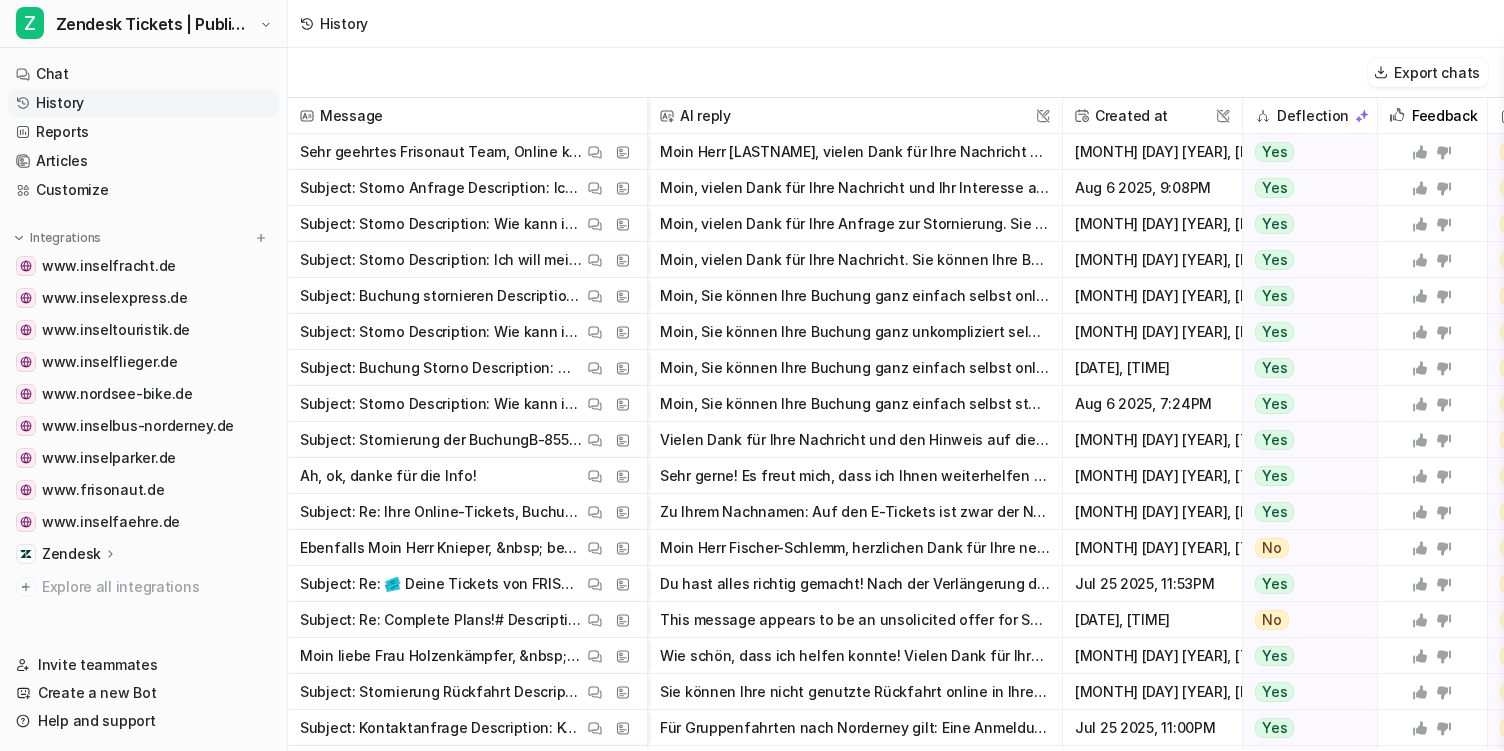 click on "History" at bounding box center [143, 103] 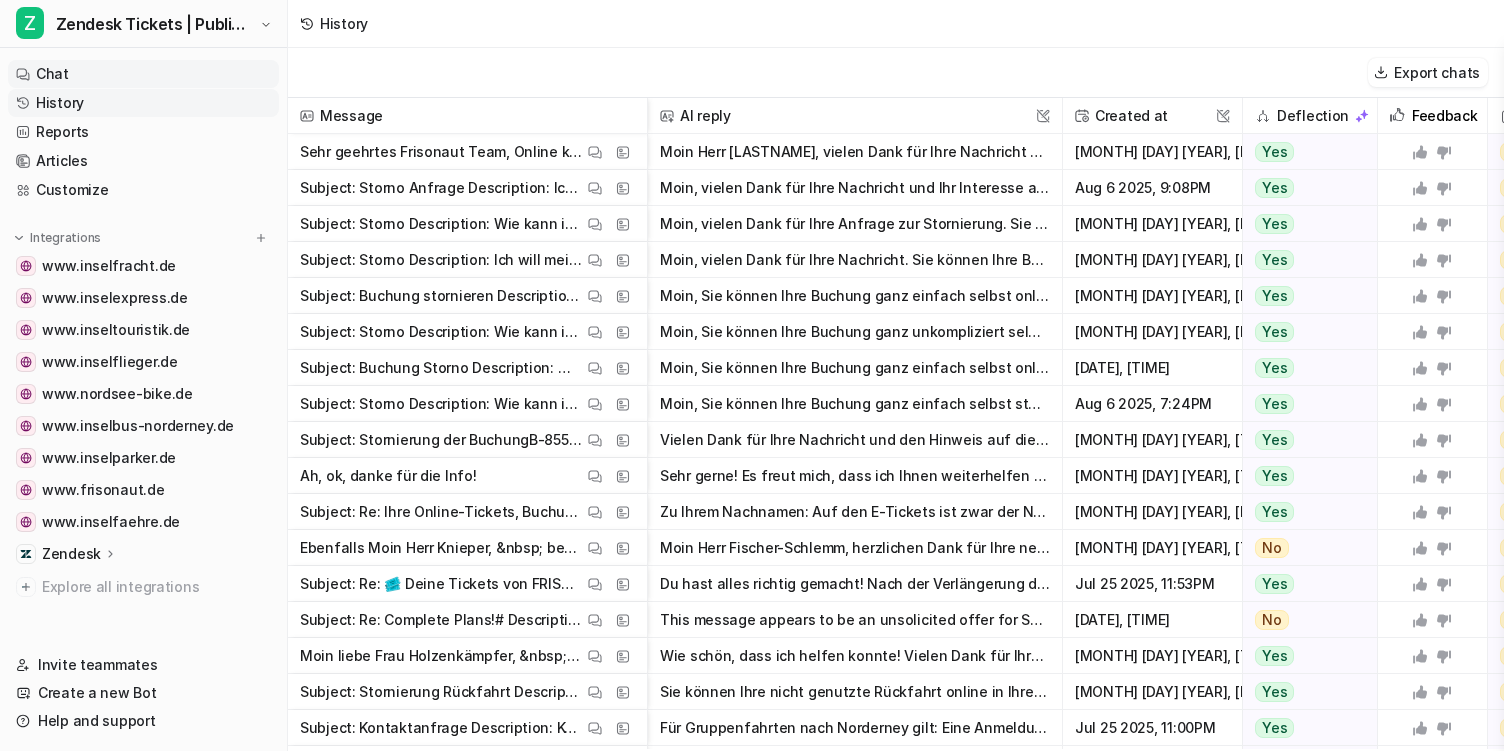 click on "Chat" at bounding box center [143, 74] 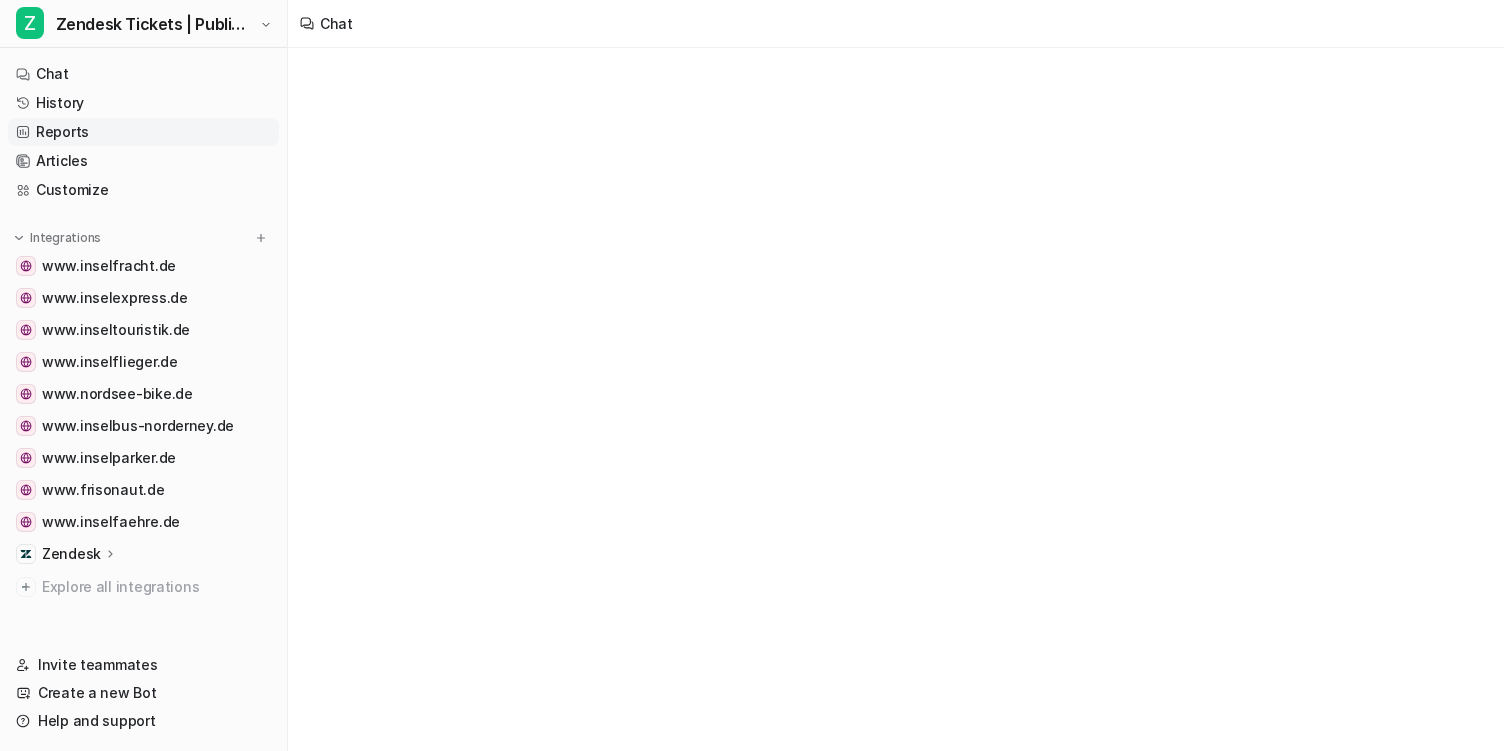 click on "Reports" at bounding box center (143, 132) 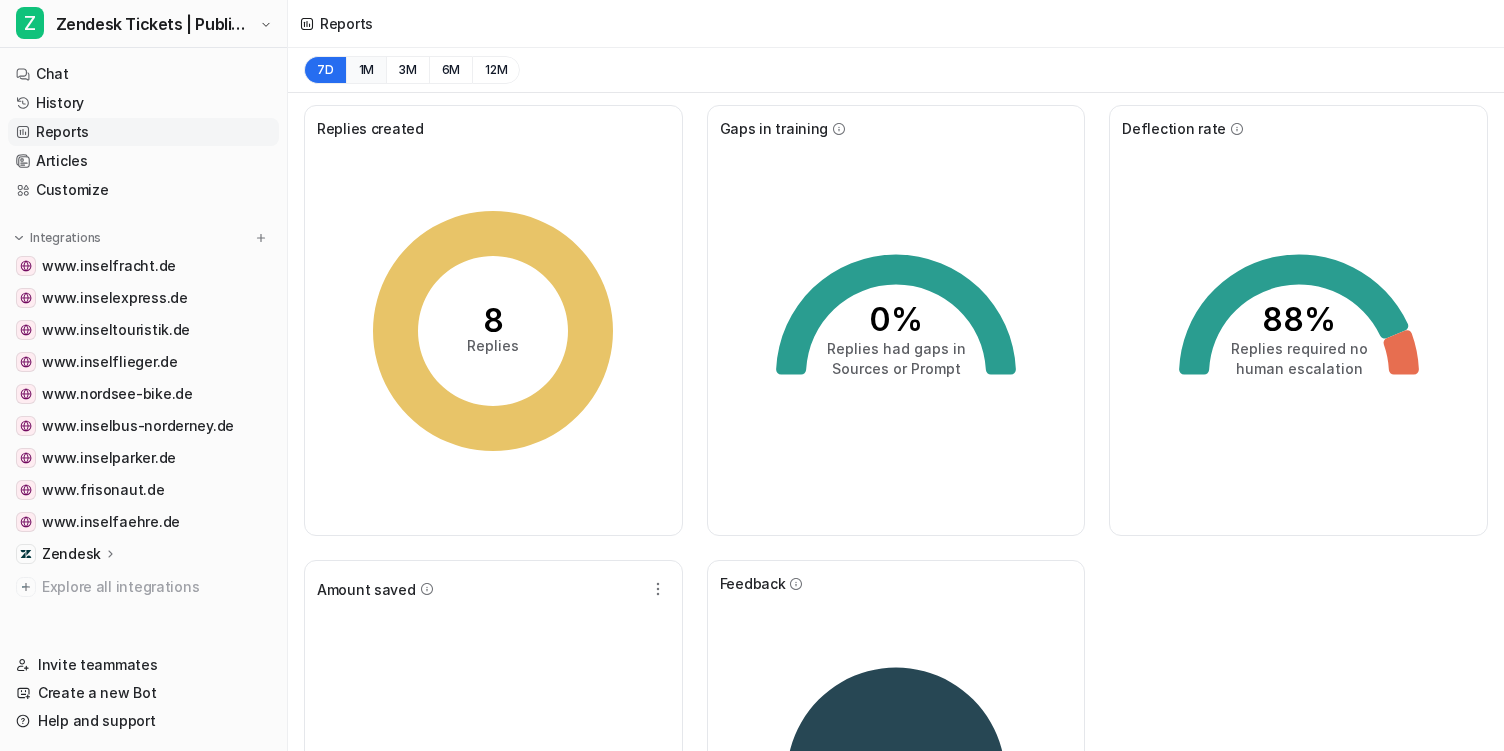 click on "1M" at bounding box center (366, 70) 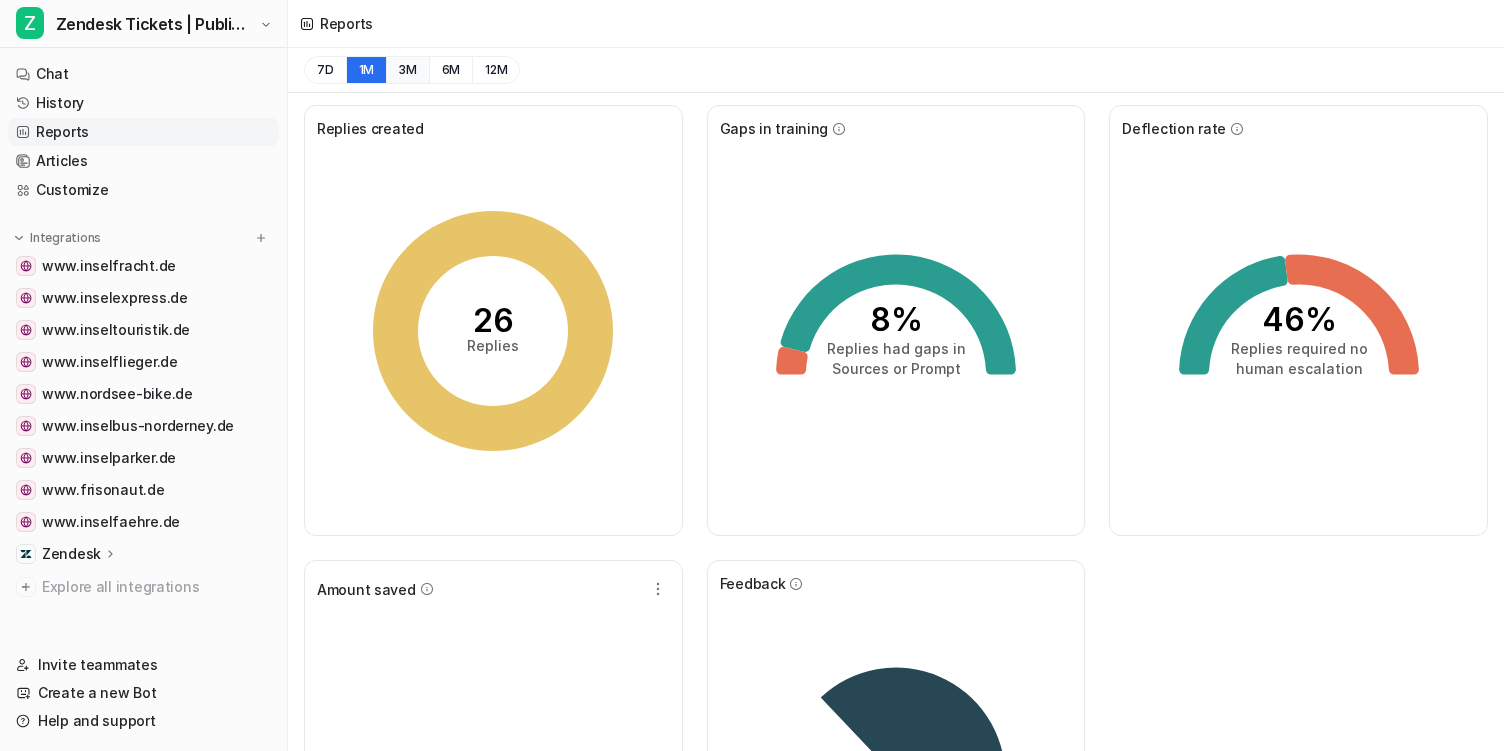 click on "3M" at bounding box center [407, 70] 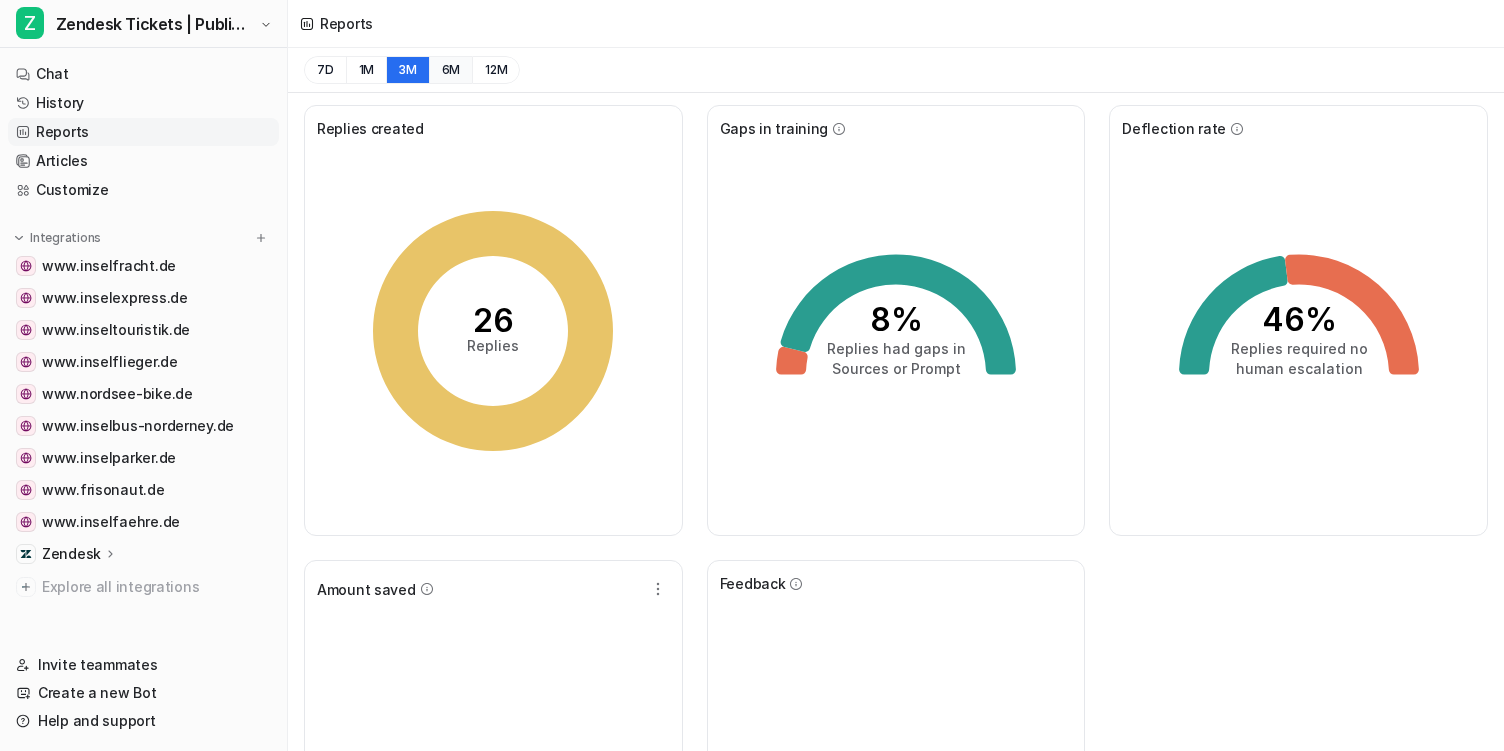 click on "6M" at bounding box center [451, 70] 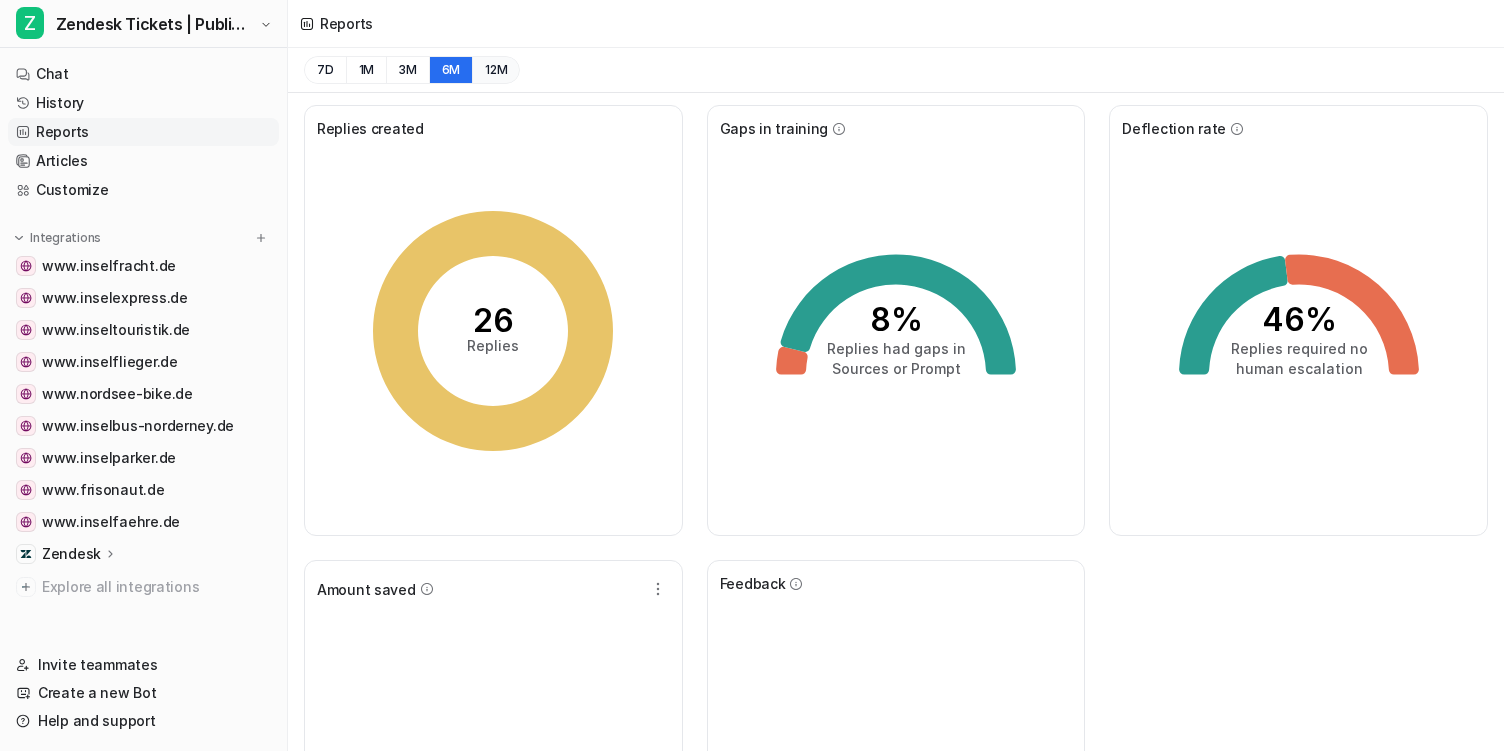 click on "12M" at bounding box center [496, 70] 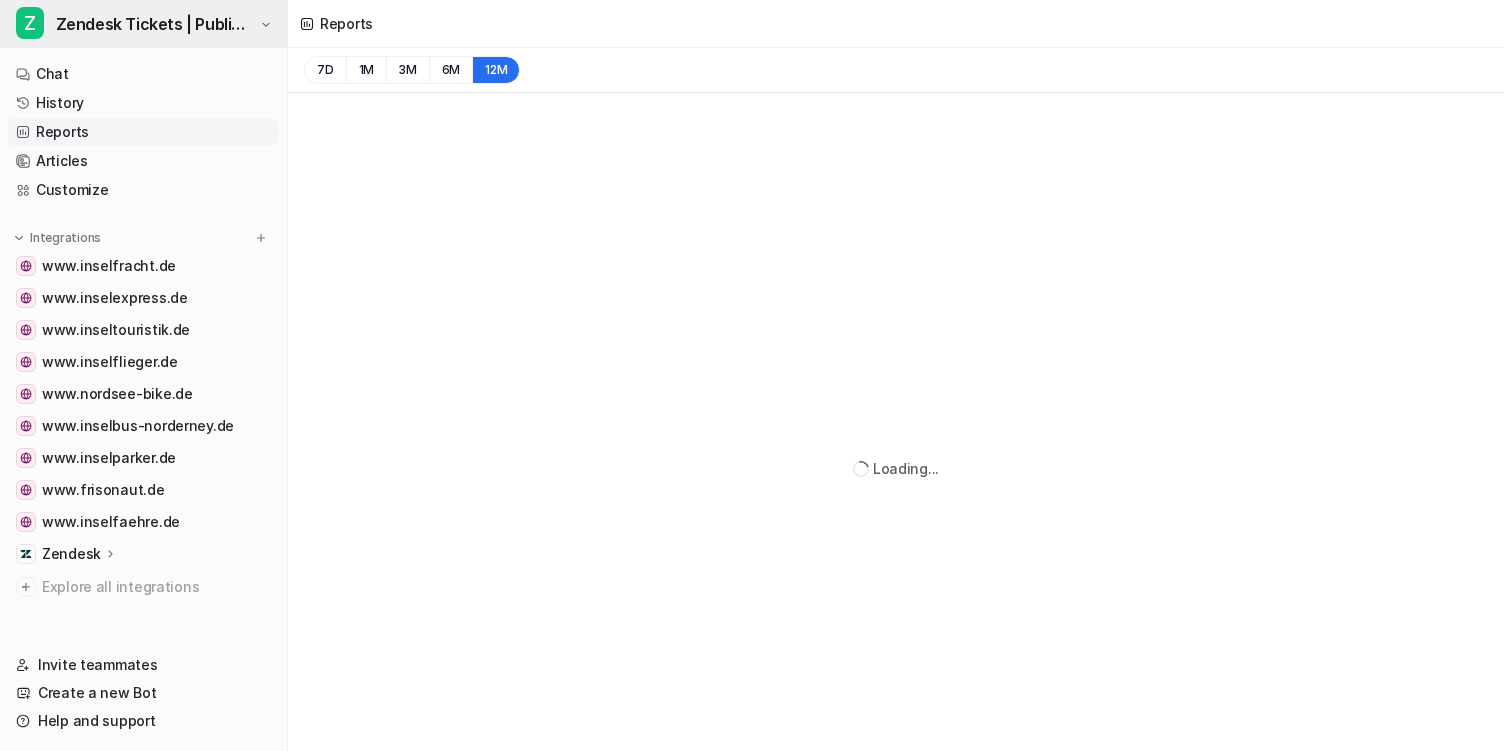 click on "Zendesk Tickets | Public Reply" at bounding box center [155, 24] 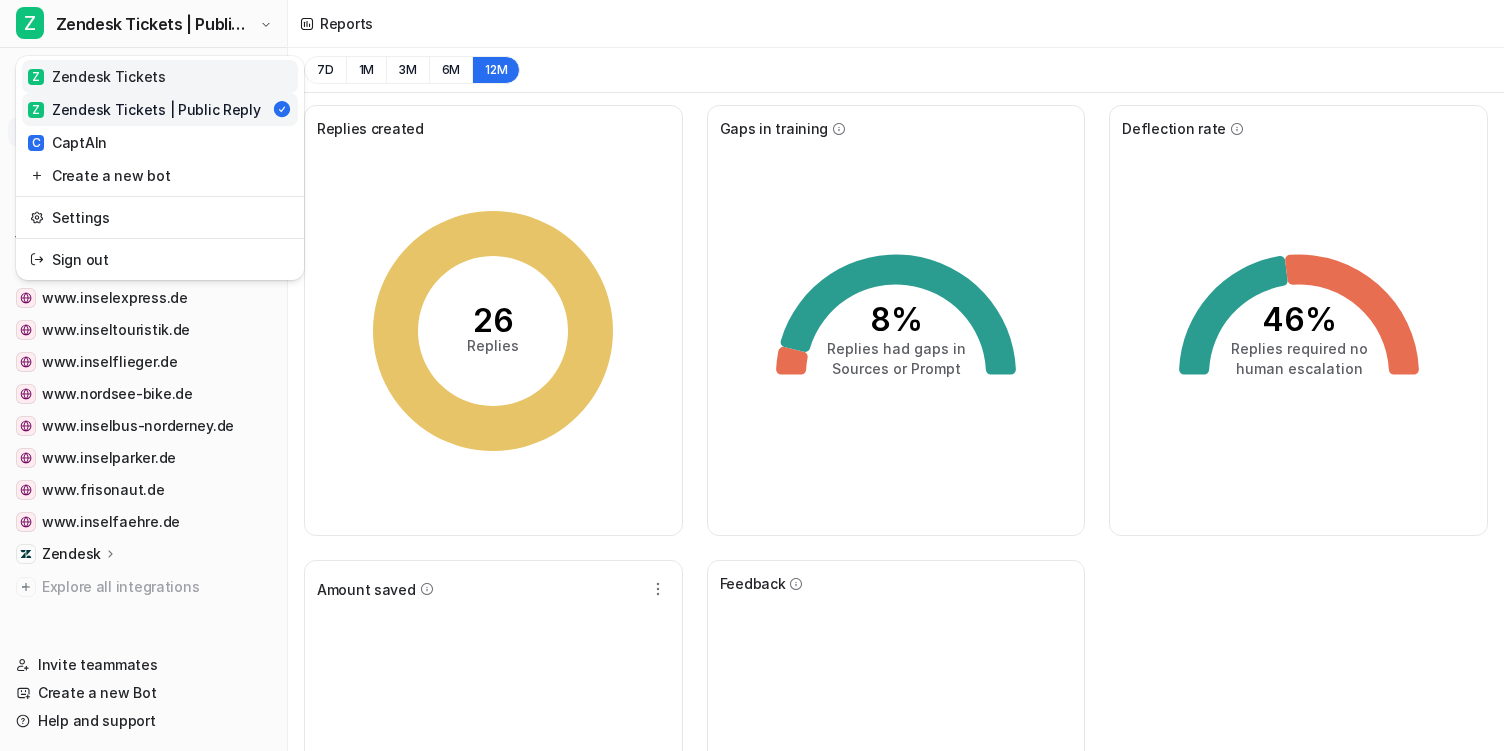 click on "Z   Zendesk Tickets" at bounding box center [160, 76] 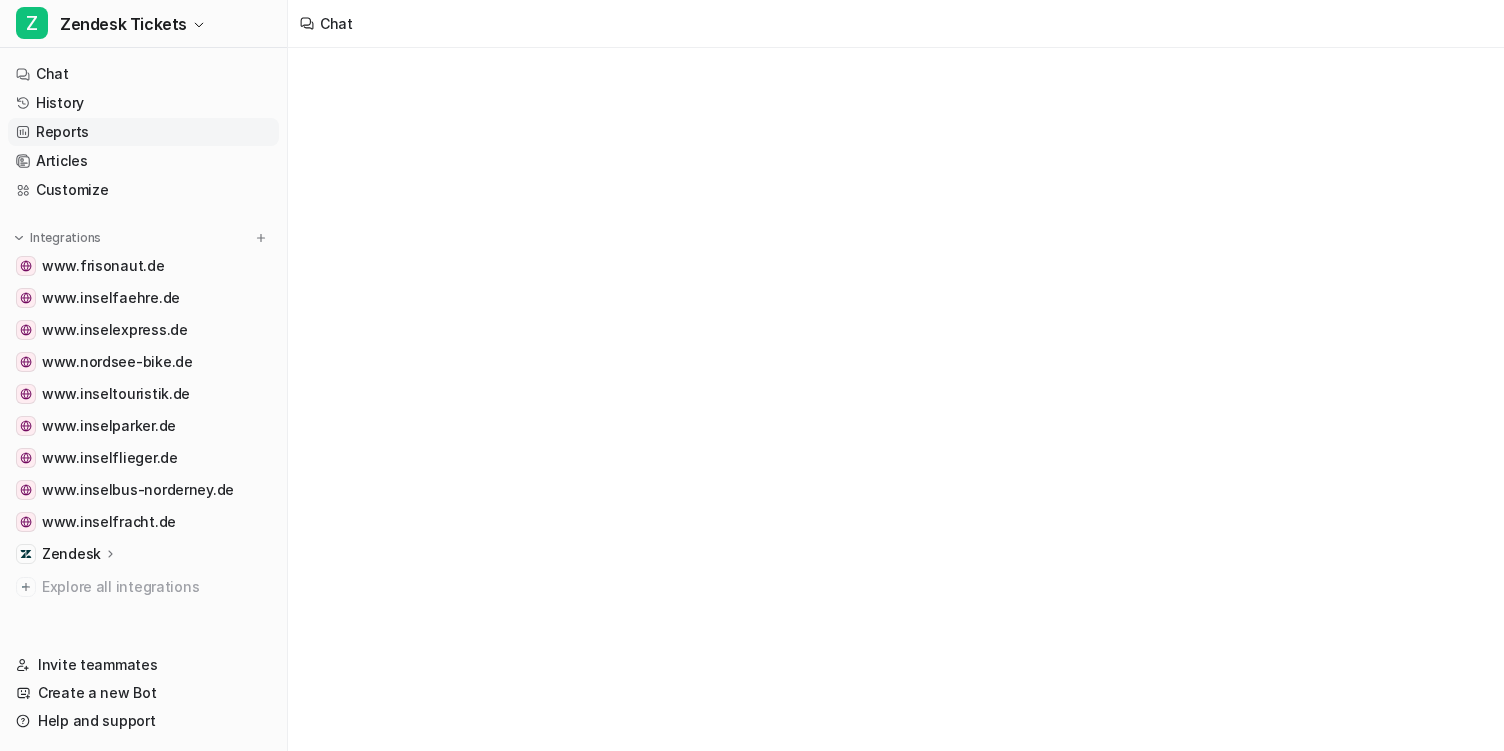 click on "Reports" at bounding box center (143, 132) 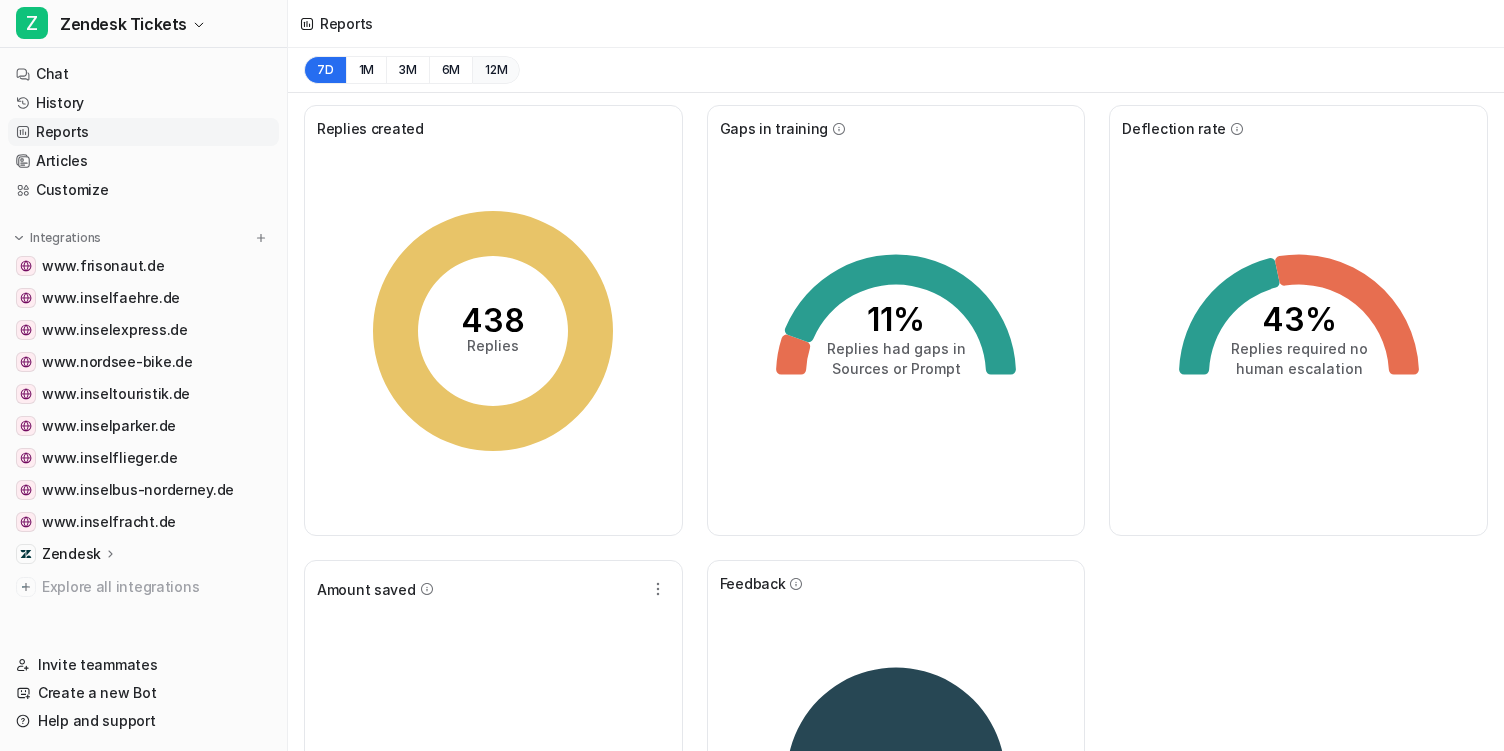 click on "12M" at bounding box center (496, 70) 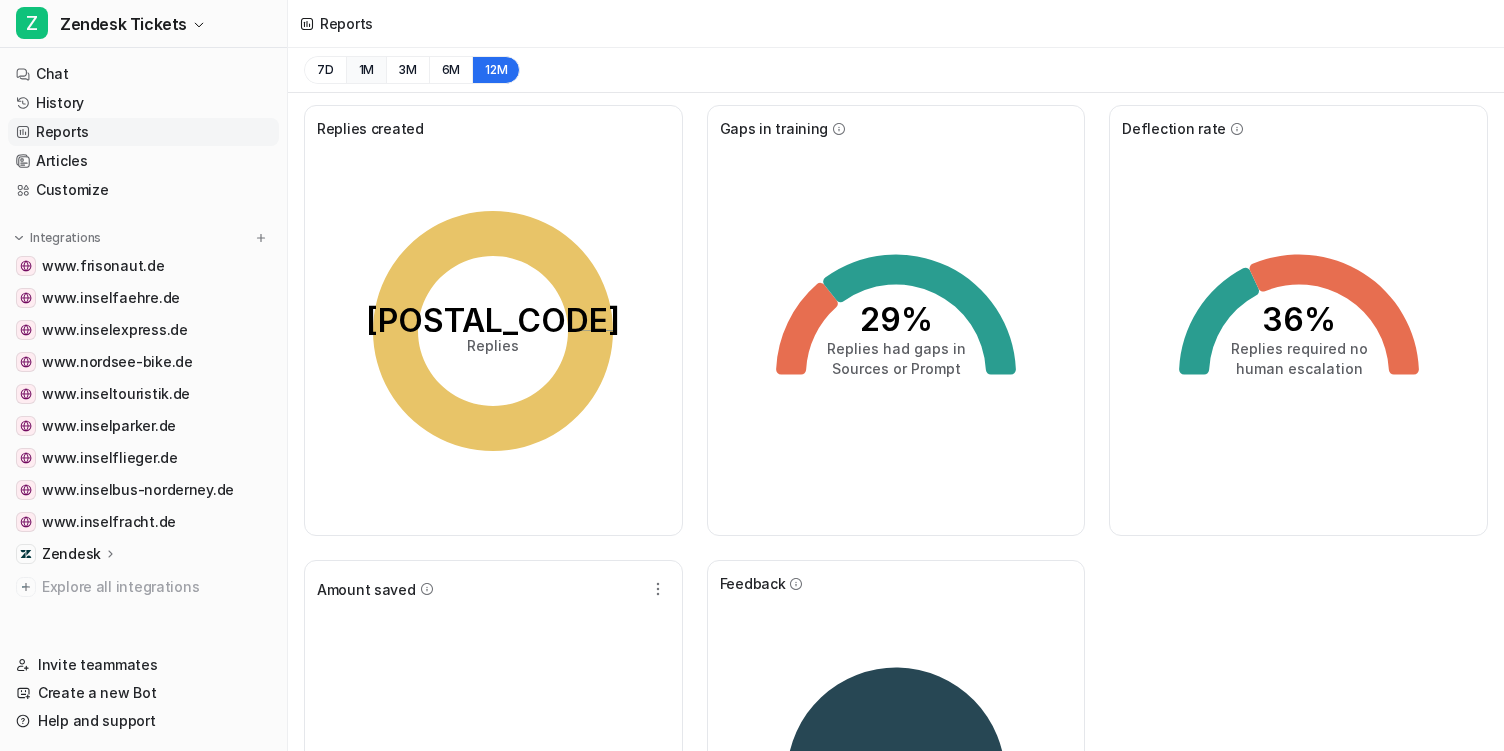 click on "1M" at bounding box center [366, 70] 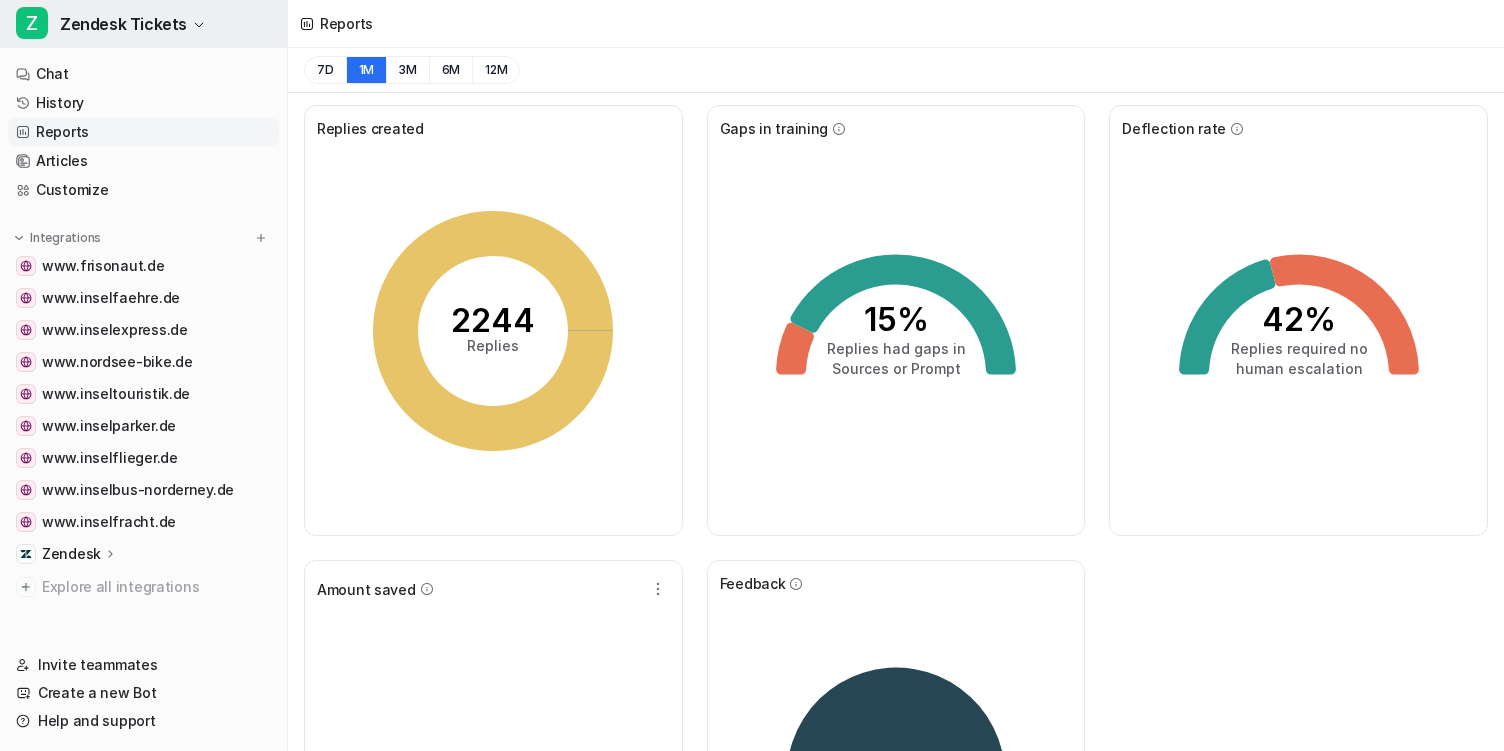 click on "Z Zendesk Tickets" at bounding box center (143, 24) 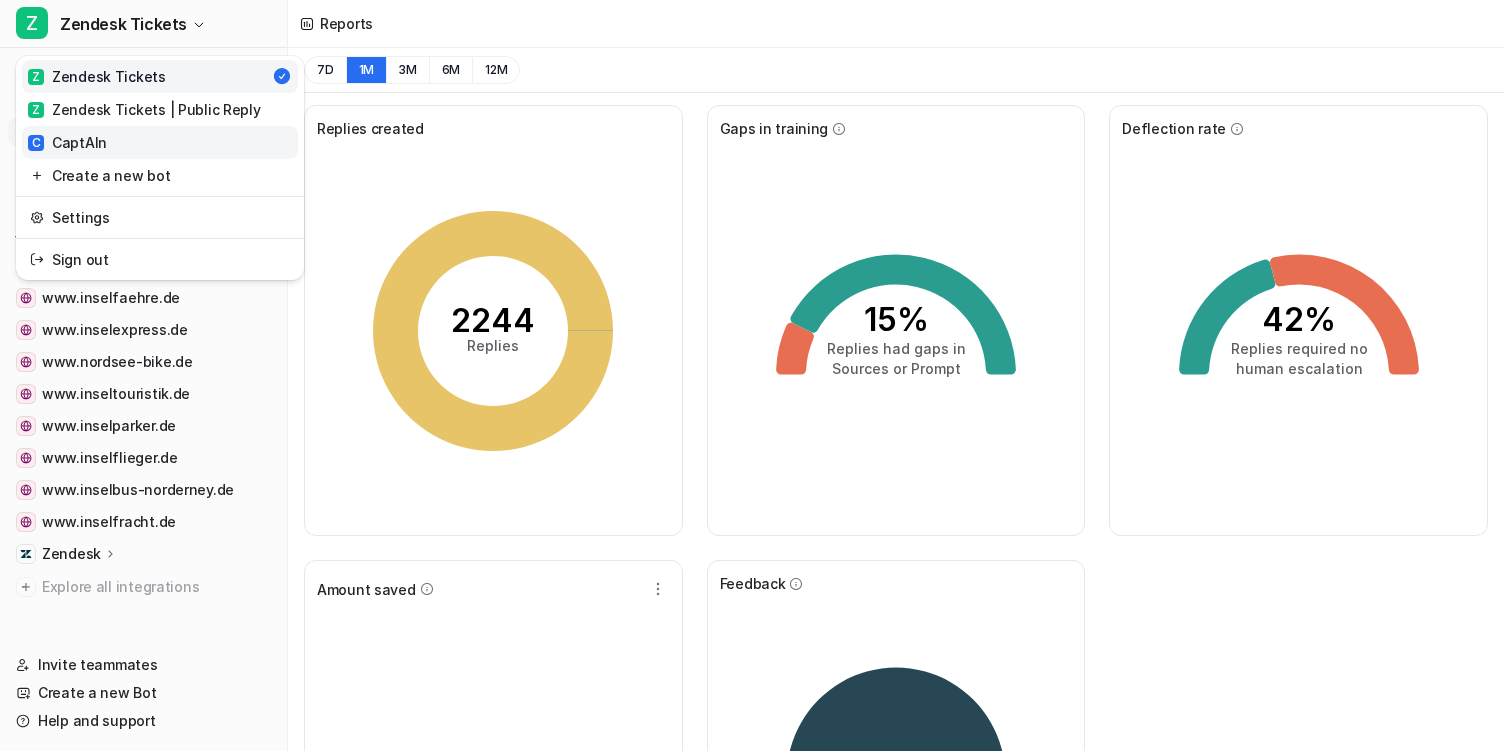 click on "C   CaptAIn" at bounding box center (160, 142) 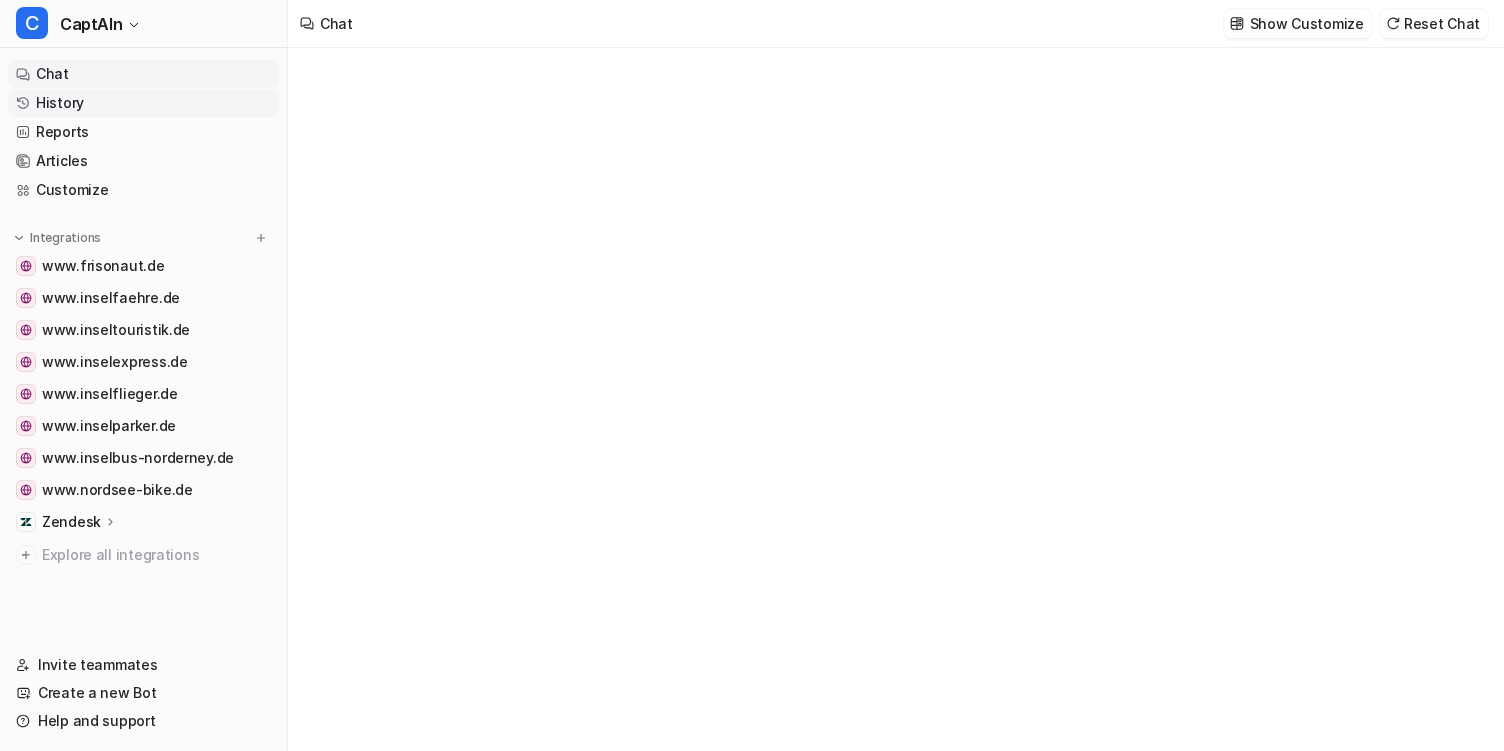type on "**********" 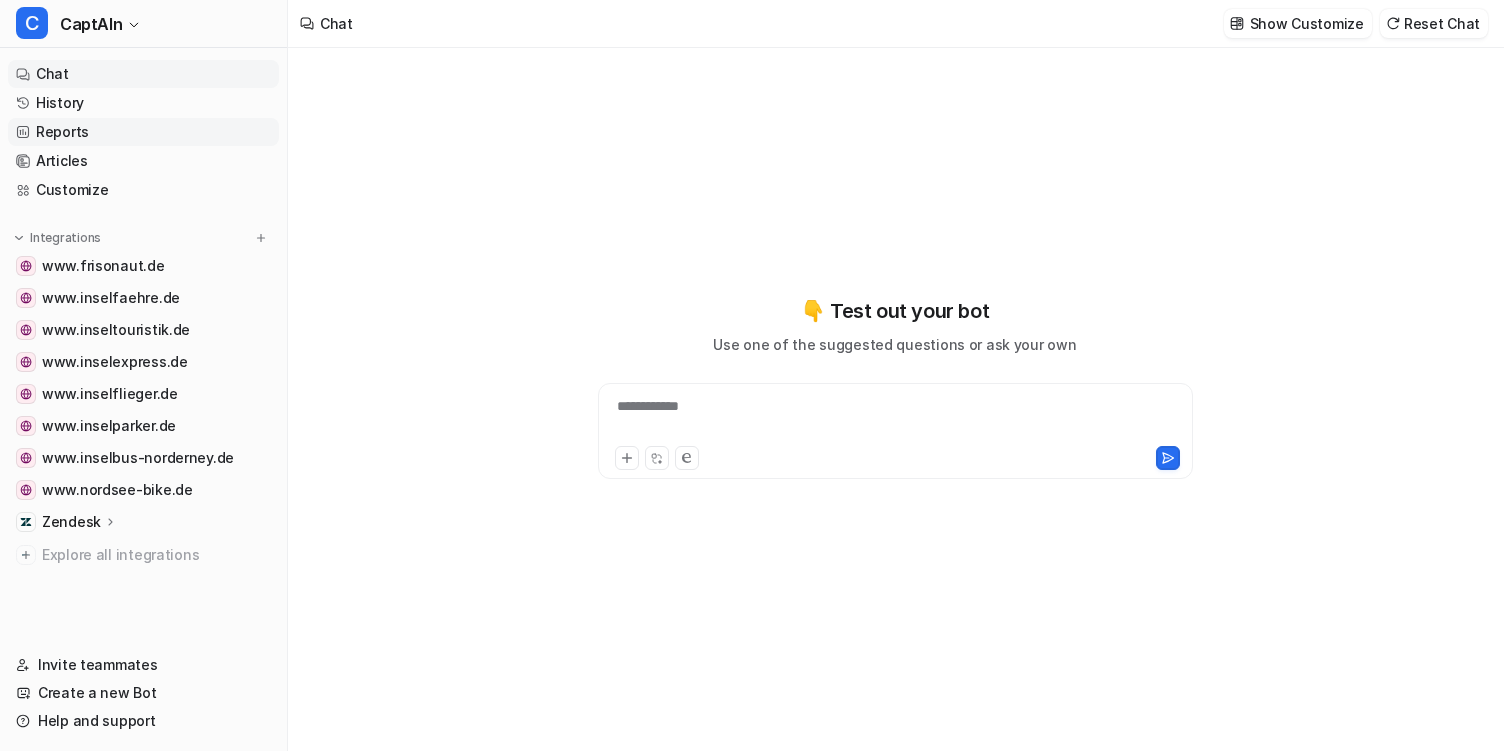 click on "Reports" at bounding box center (143, 132) 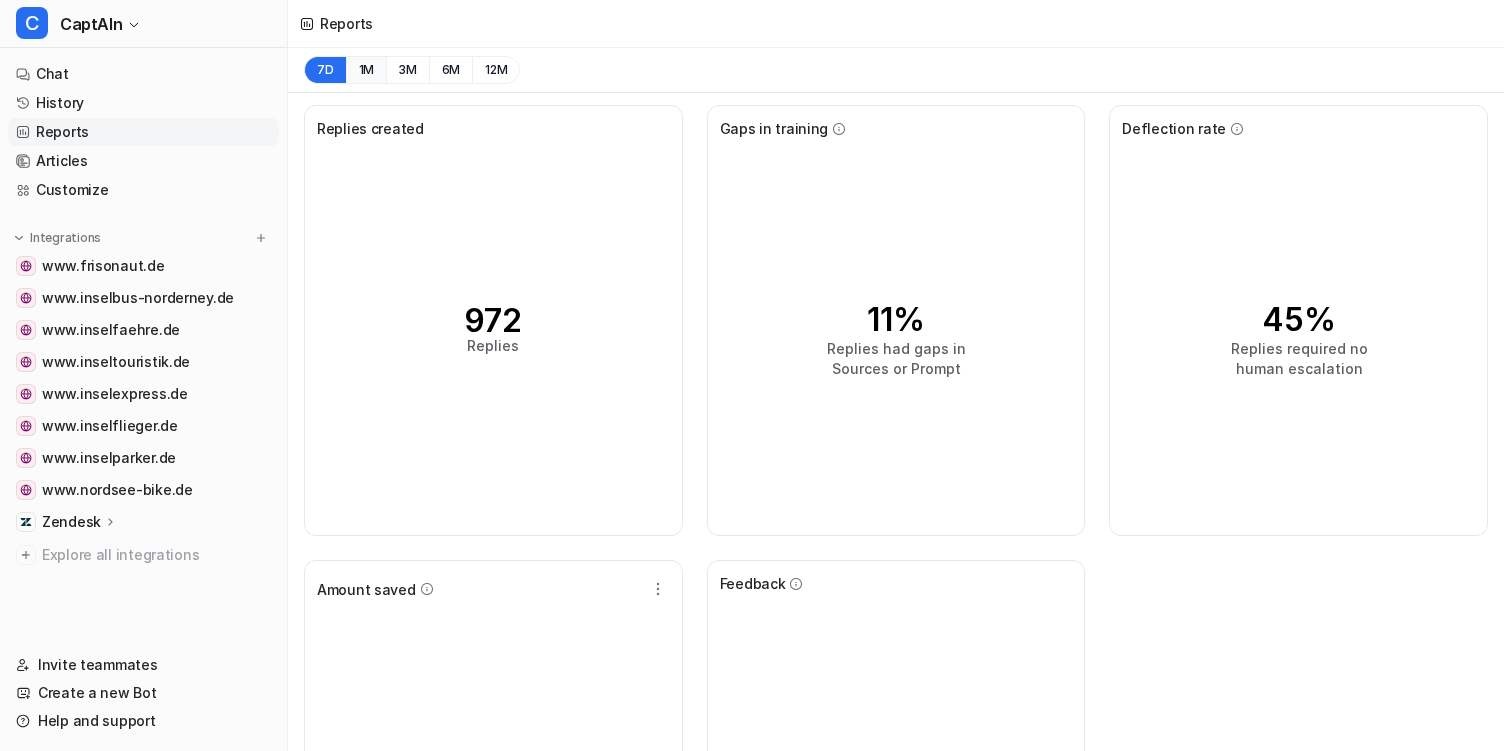 click on "1M" at bounding box center (366, 70) 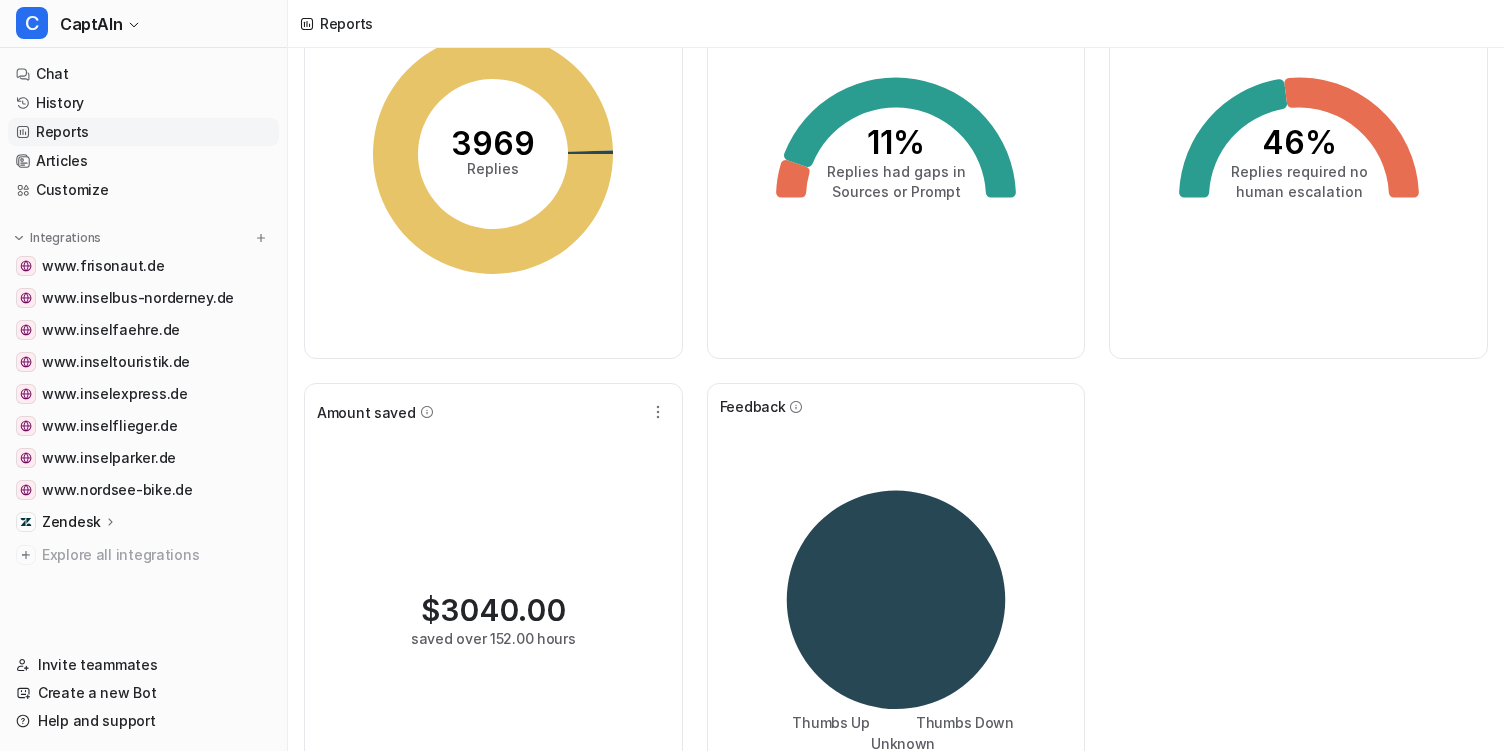 scroll, scrollTop: 0, scrollLeft: 0, axis: both 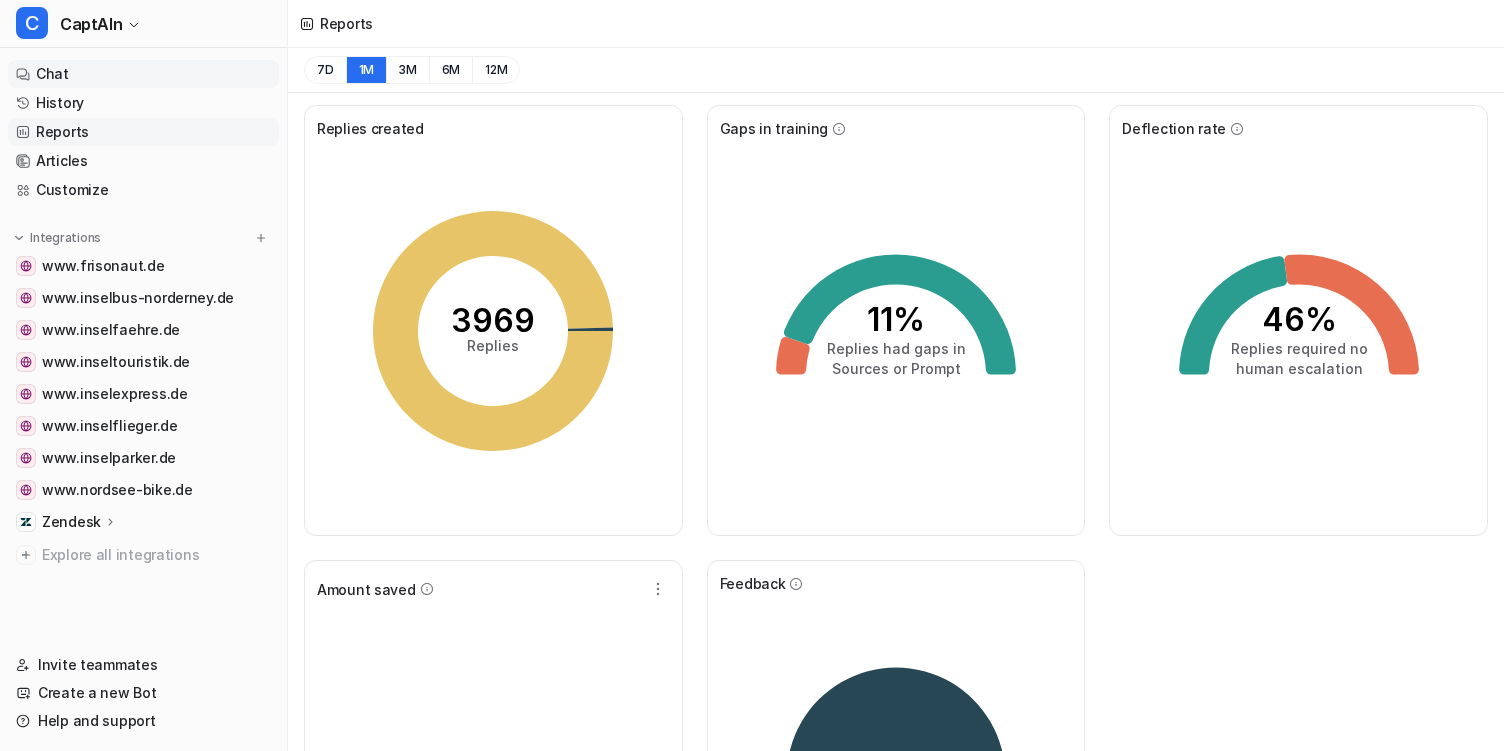 click on "Chat" at bounding box center (143, 74) 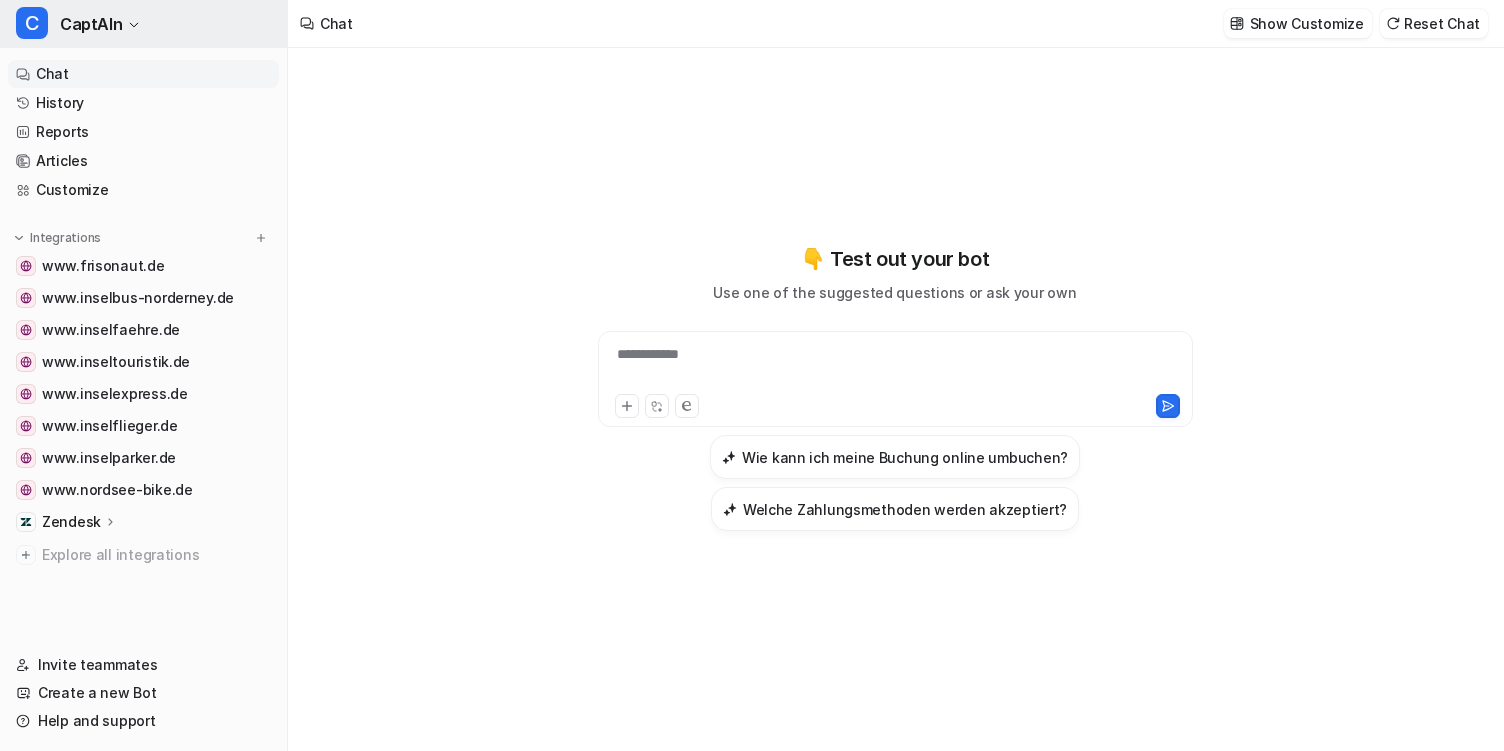 click 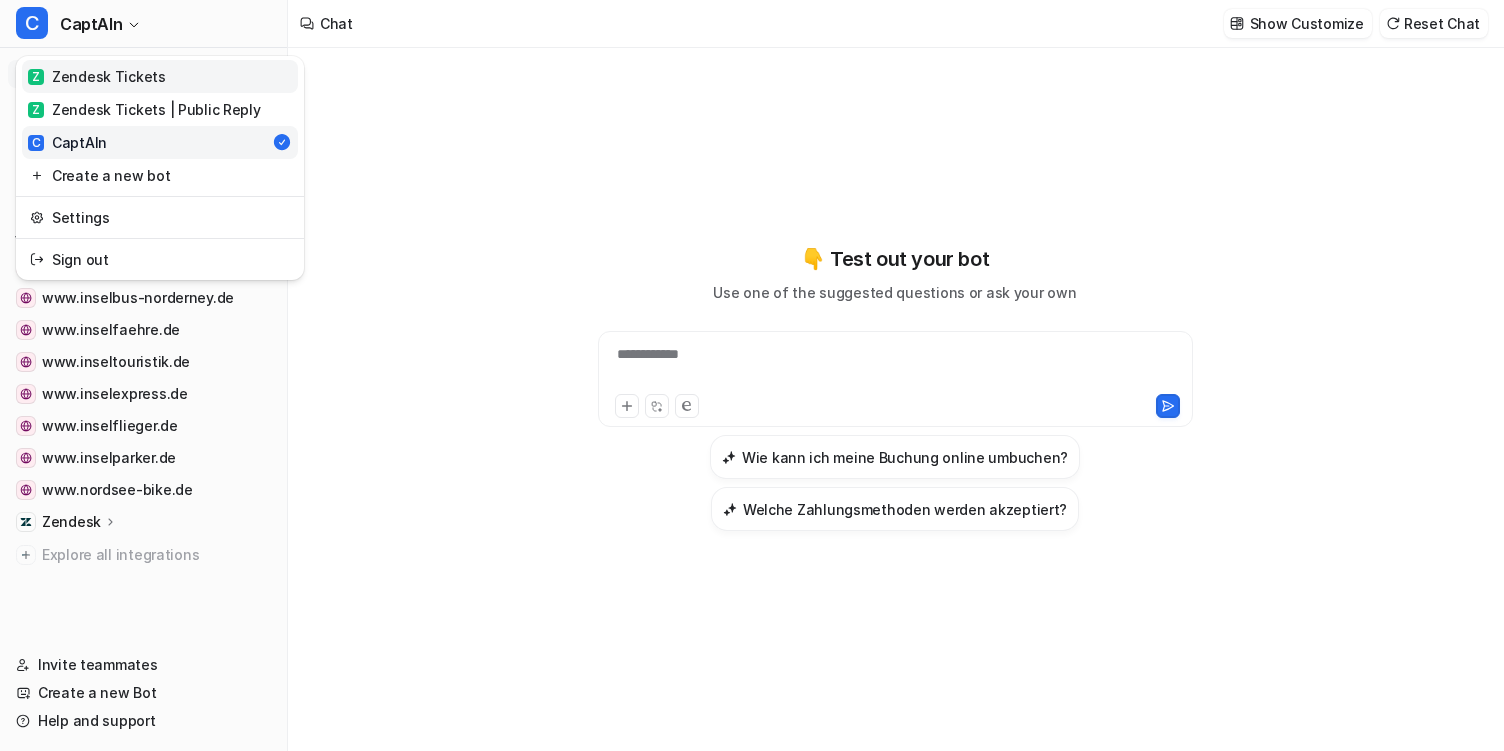 click on "Z   Zendesk Tickets" at bounding box center (97, 76) 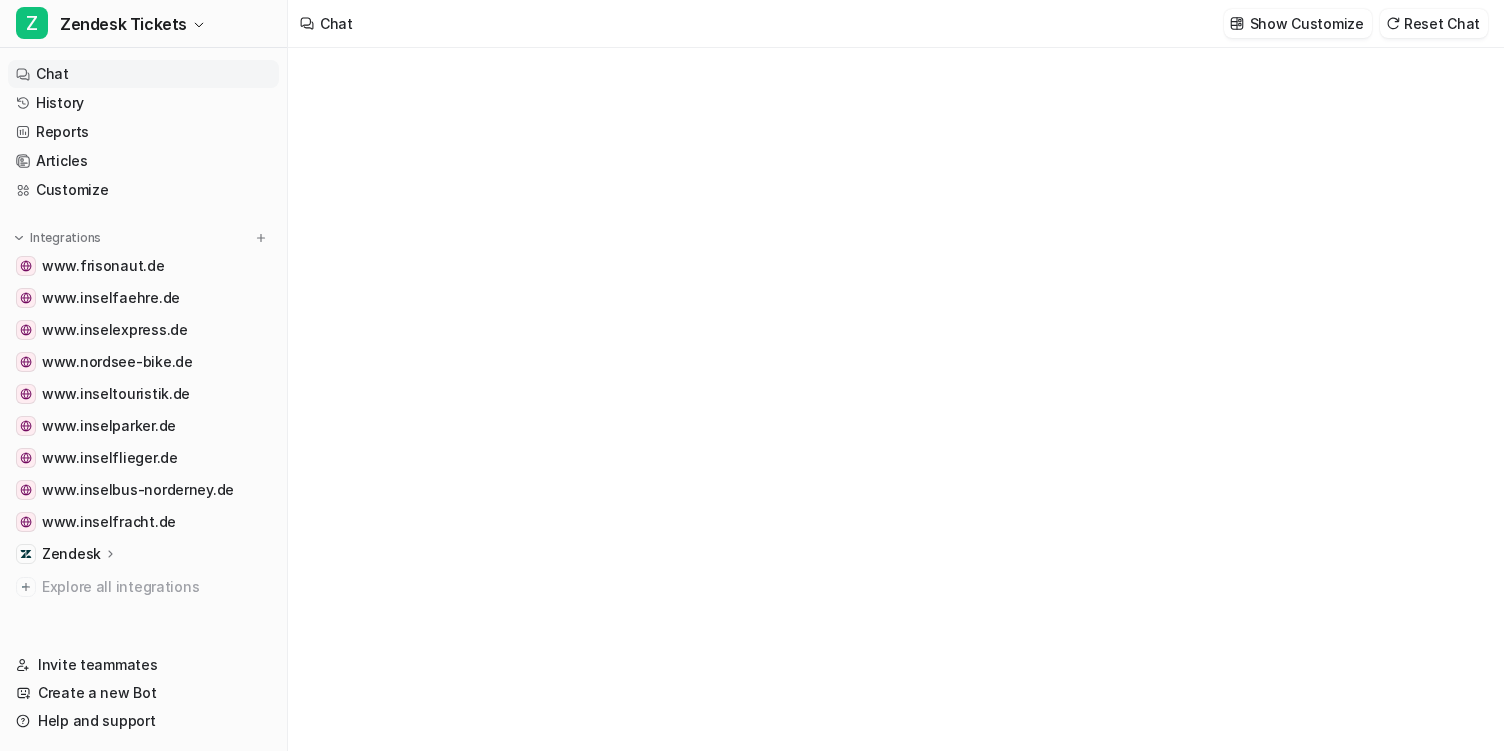 type on "**********" 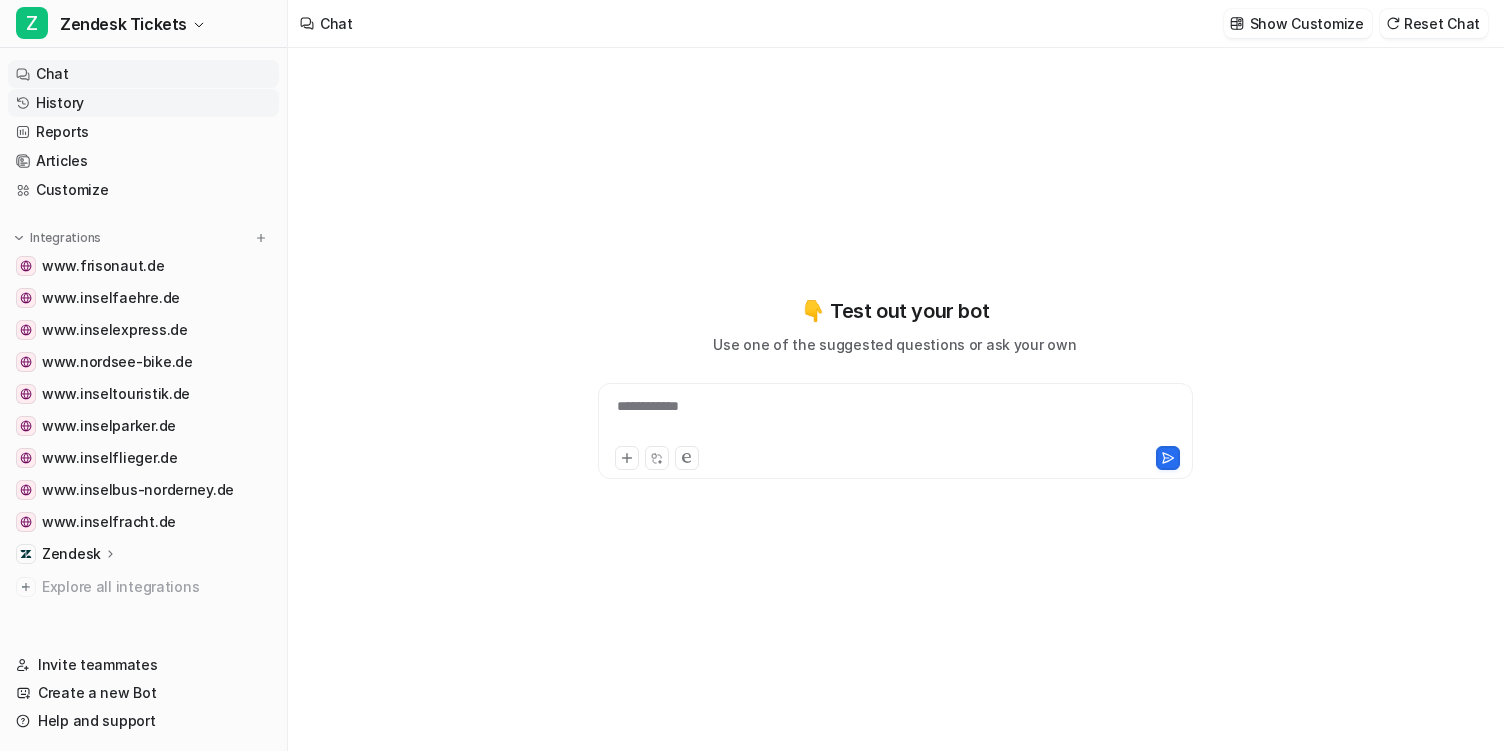 click on "History" at bounding box center (143, 103) 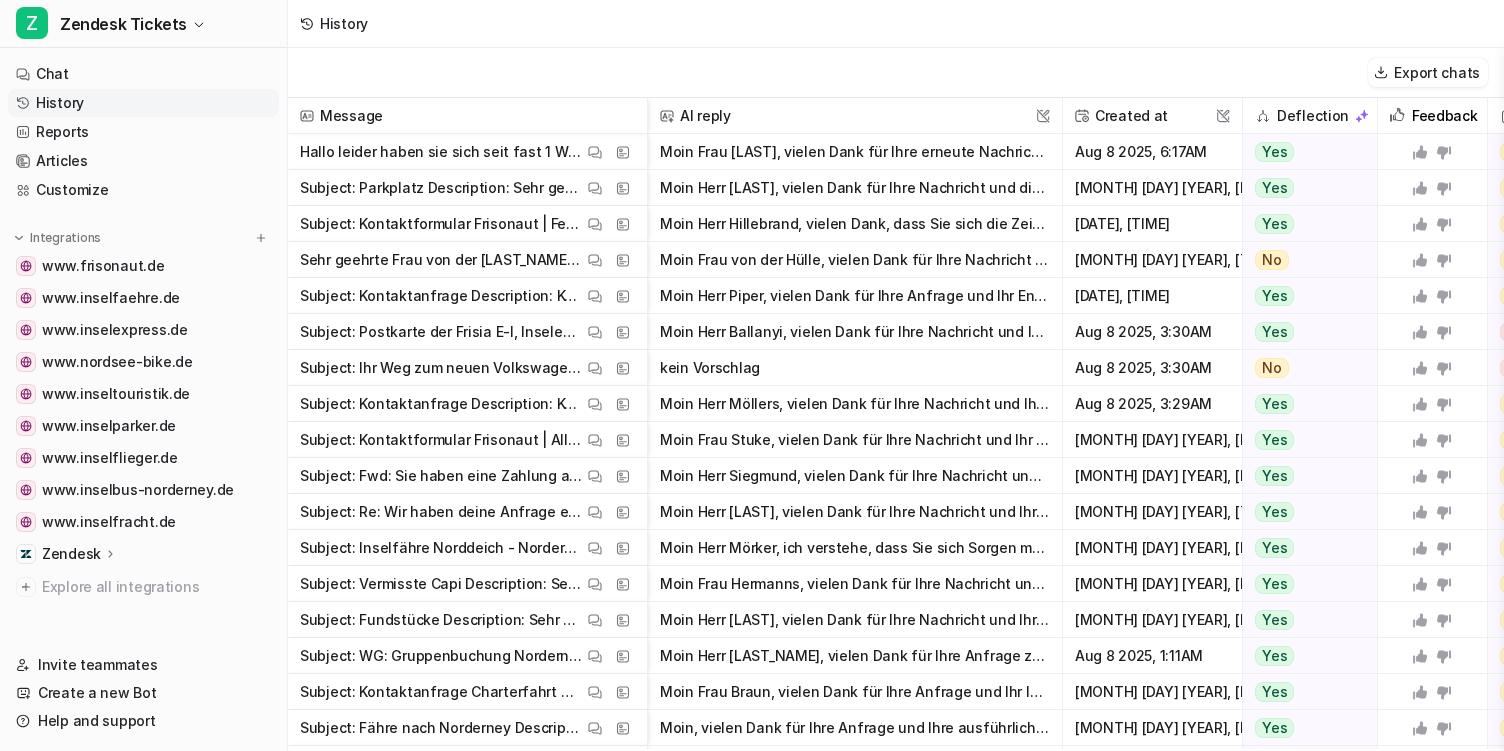 scroll, scrollTop: 27, scrollLeft: 0, axis: vertical 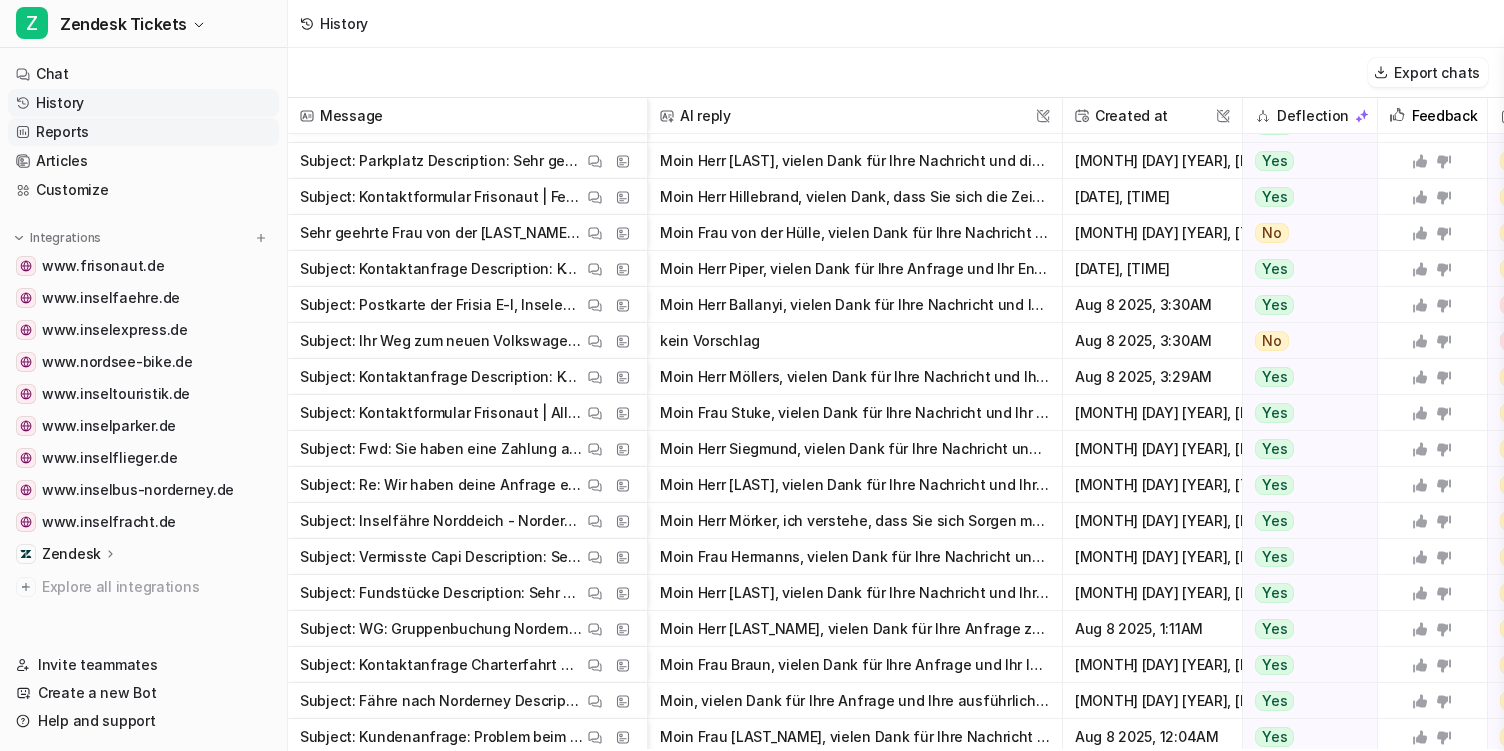 click on "Reports" at bounding box center (143, 132) 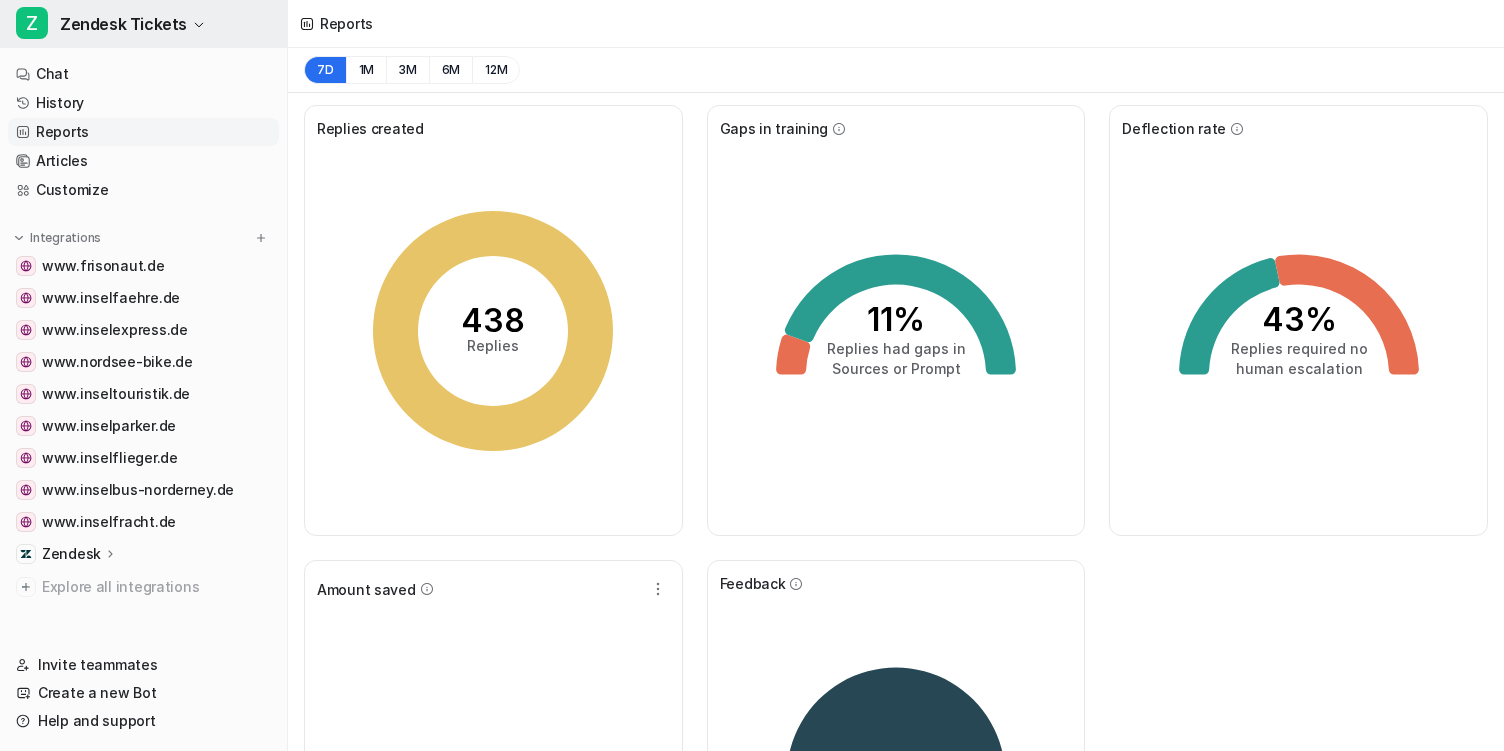 click on "Z Zendesk Tickets" at bounding box center (143, 24) 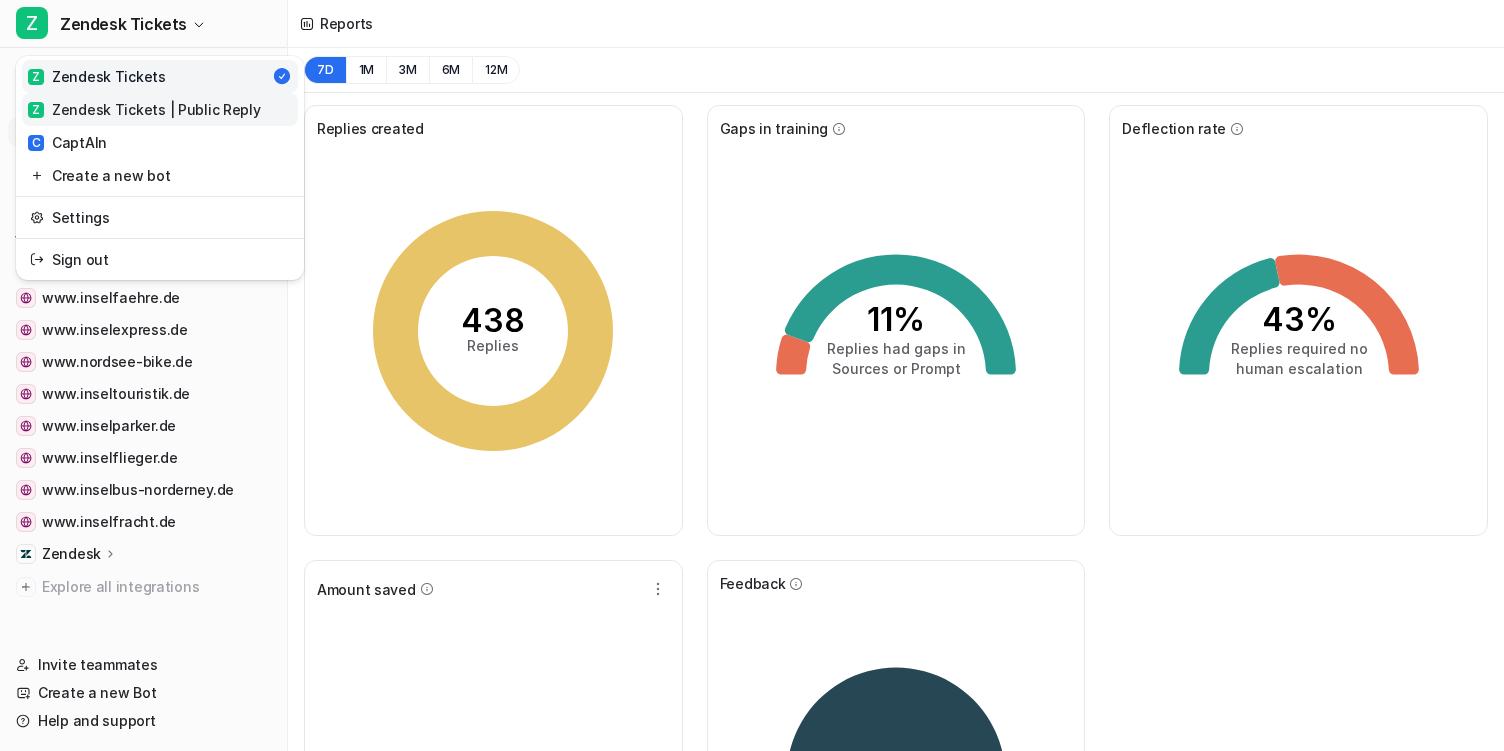 click on "Z   Zendesk Tickets | Public Reply" at bounding box center [160, 109] 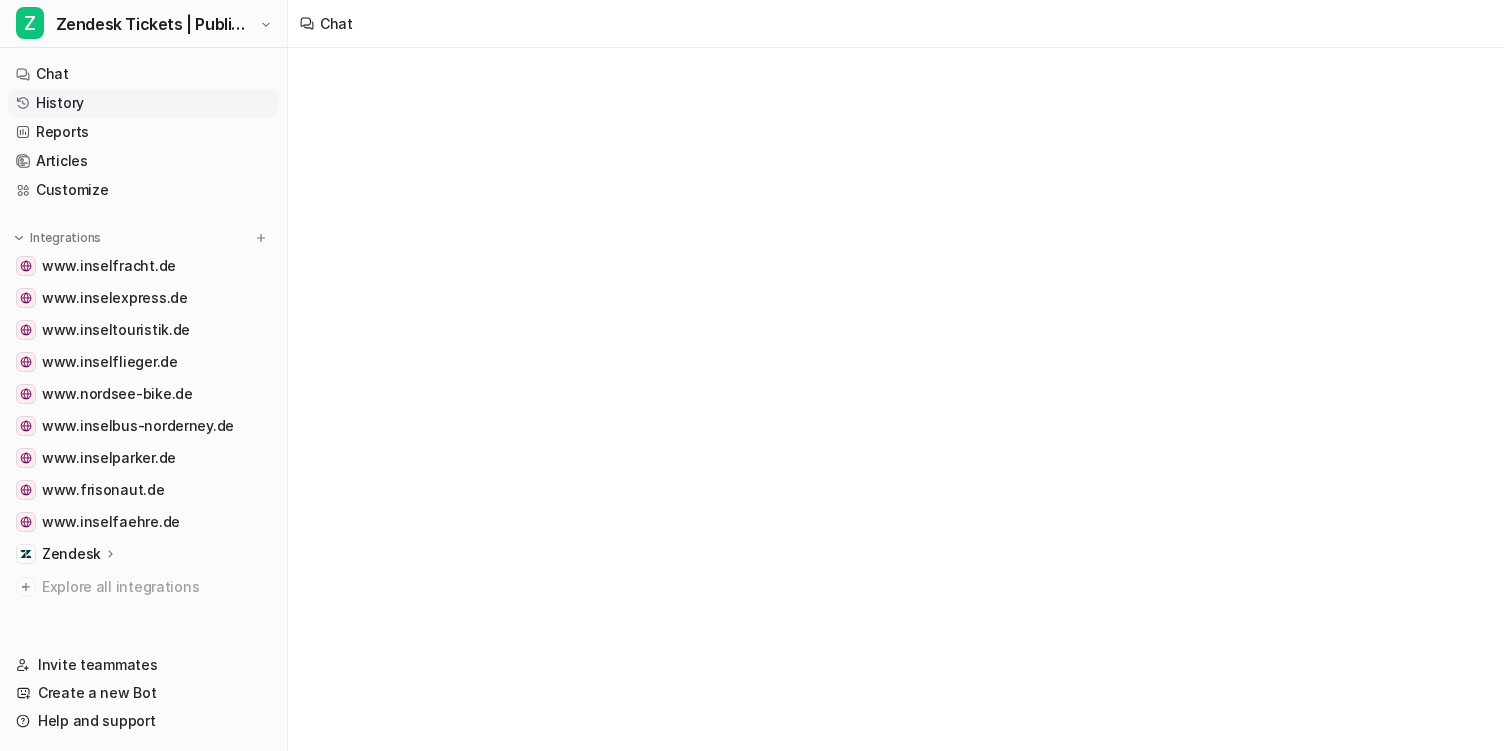 click on "History" at bounding box center (143, 103) 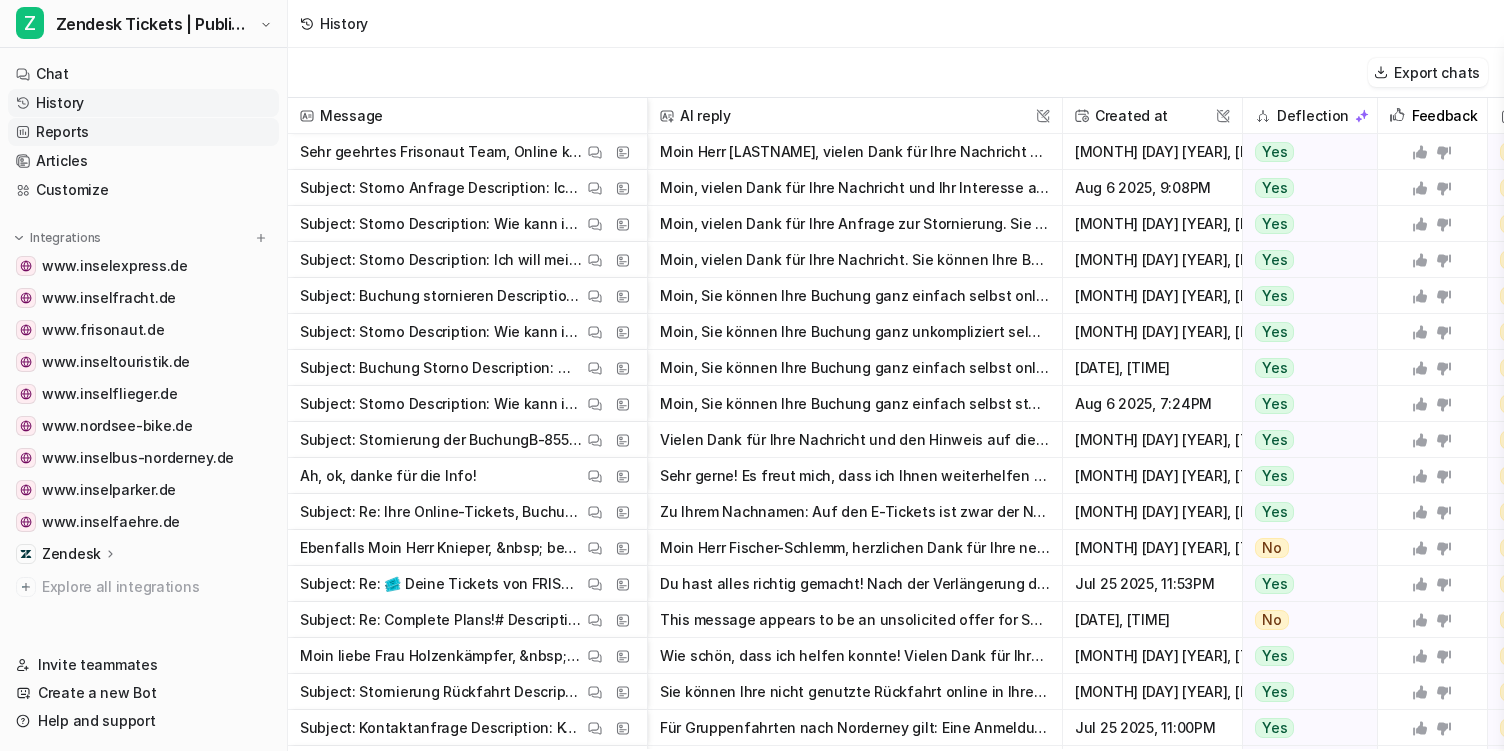 click on "Reports" at bounding box center [143, 132] 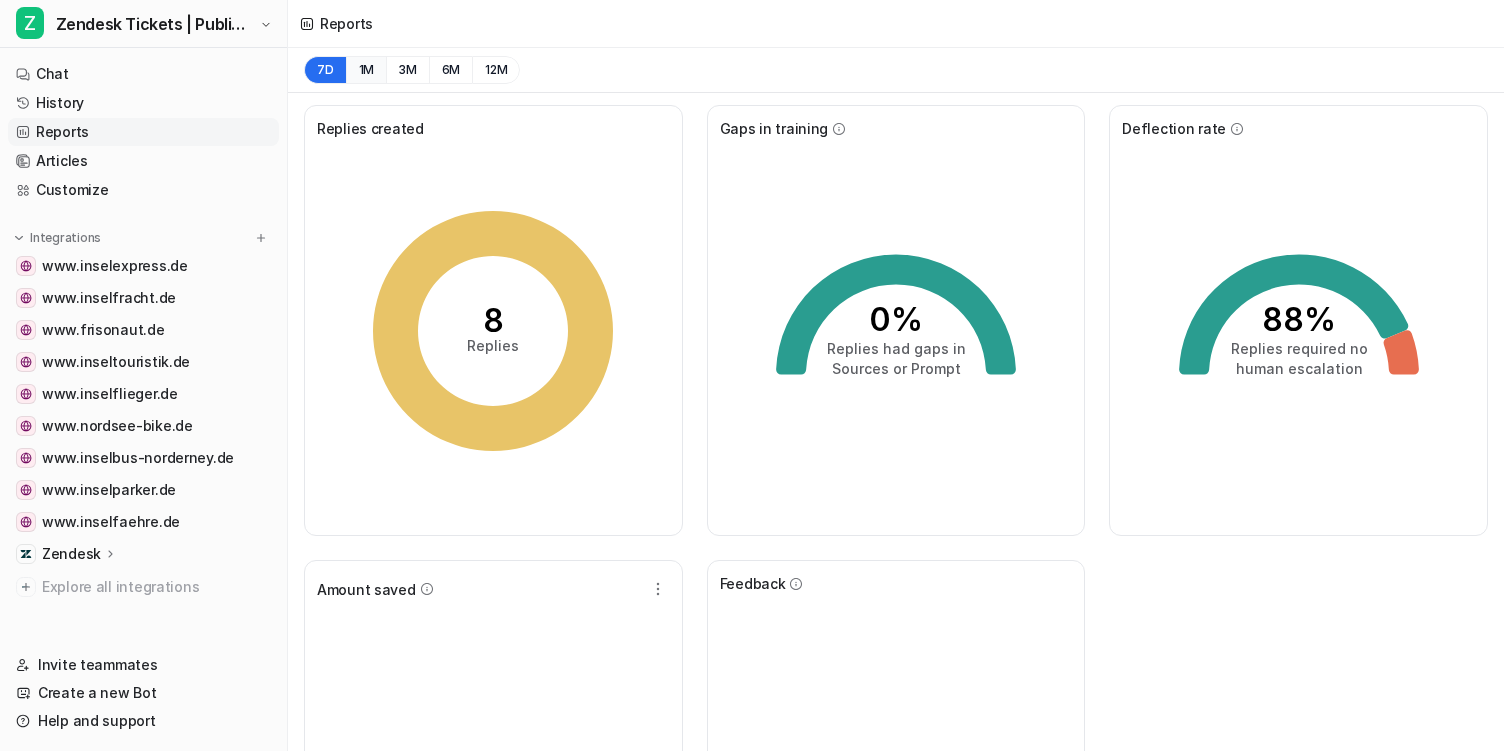 click on "1M" at bounding box center [366, 70] 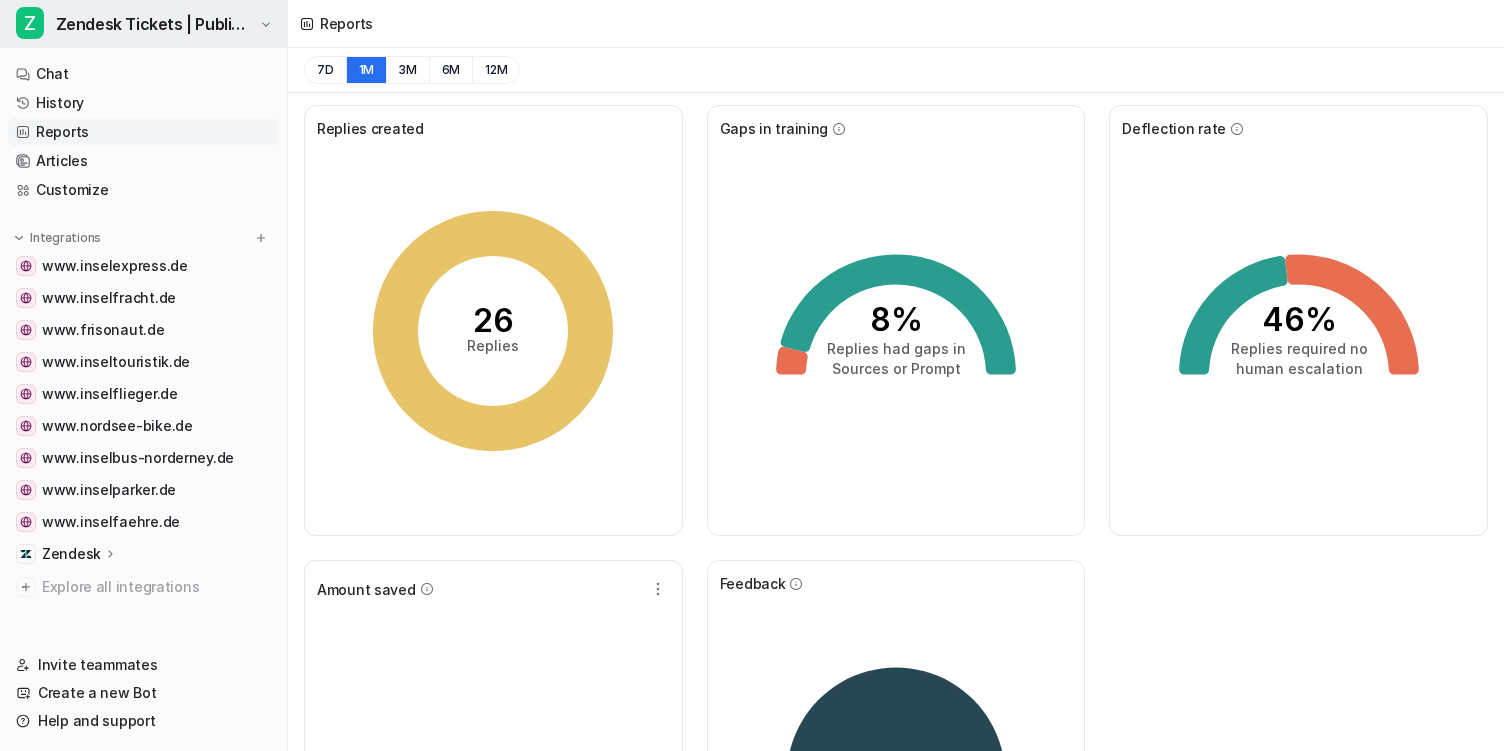 click on "Zendesk Tickets | Public Reply" at bounding box center [155, 24] 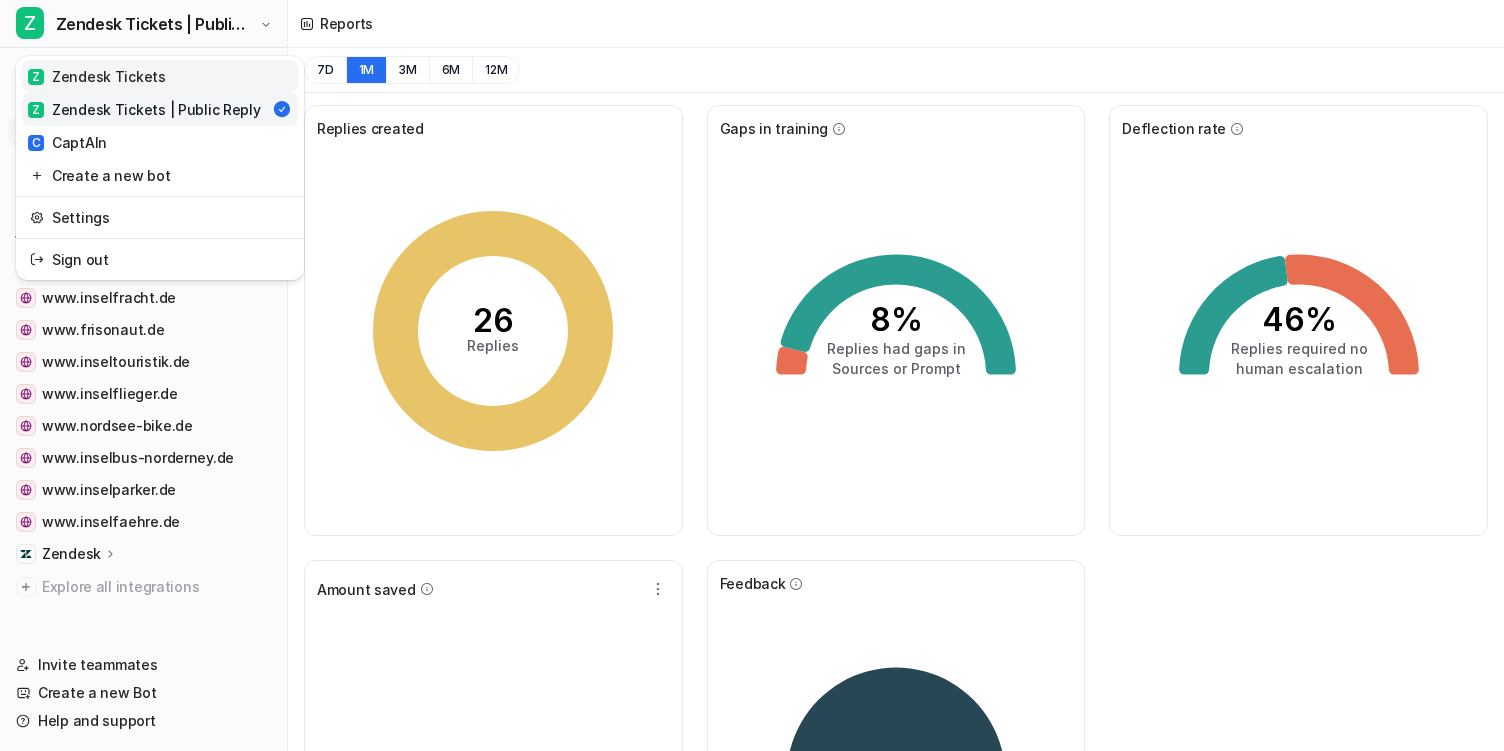 click on "Z   Zendesk Tickets" at bounding box center [160, 76] 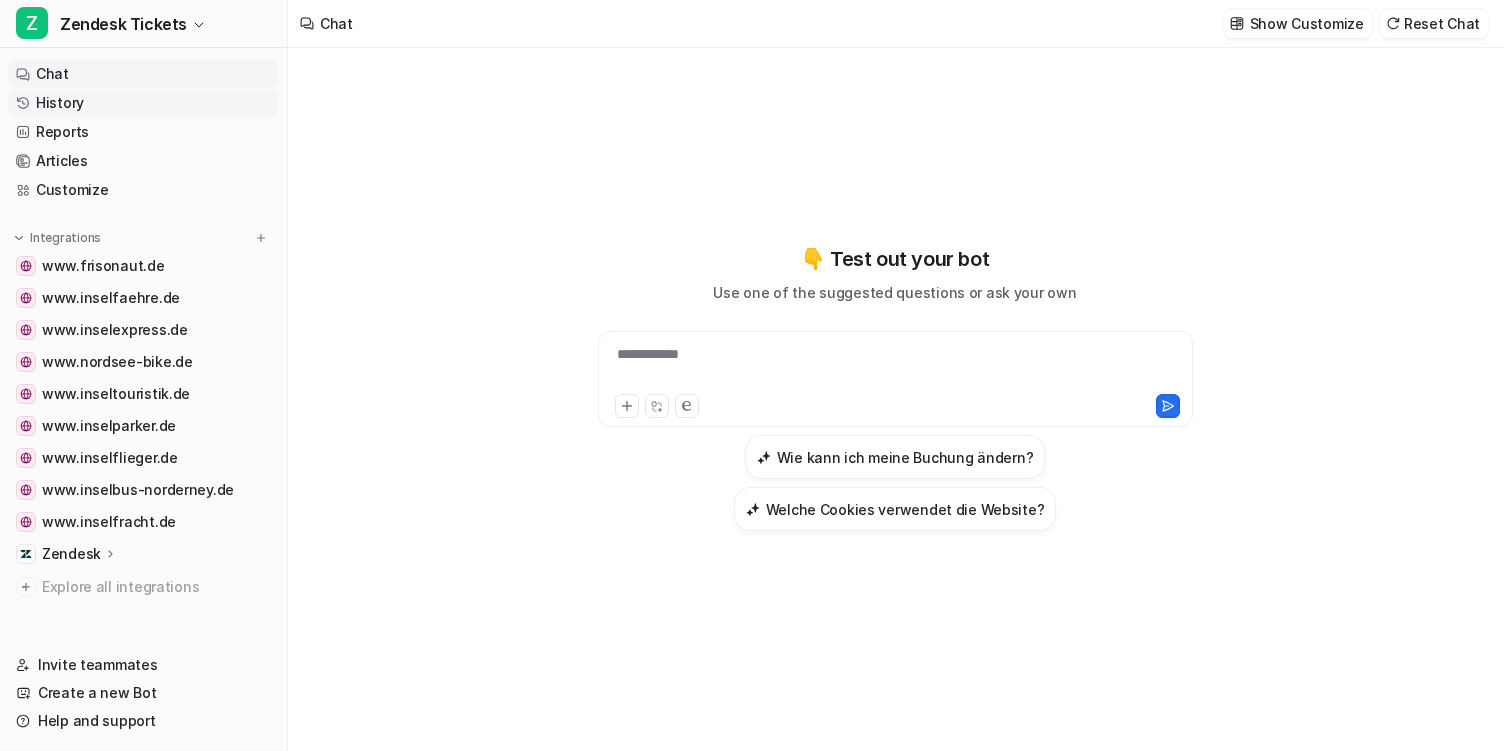 click on "History" at bounding box center [143, 103] 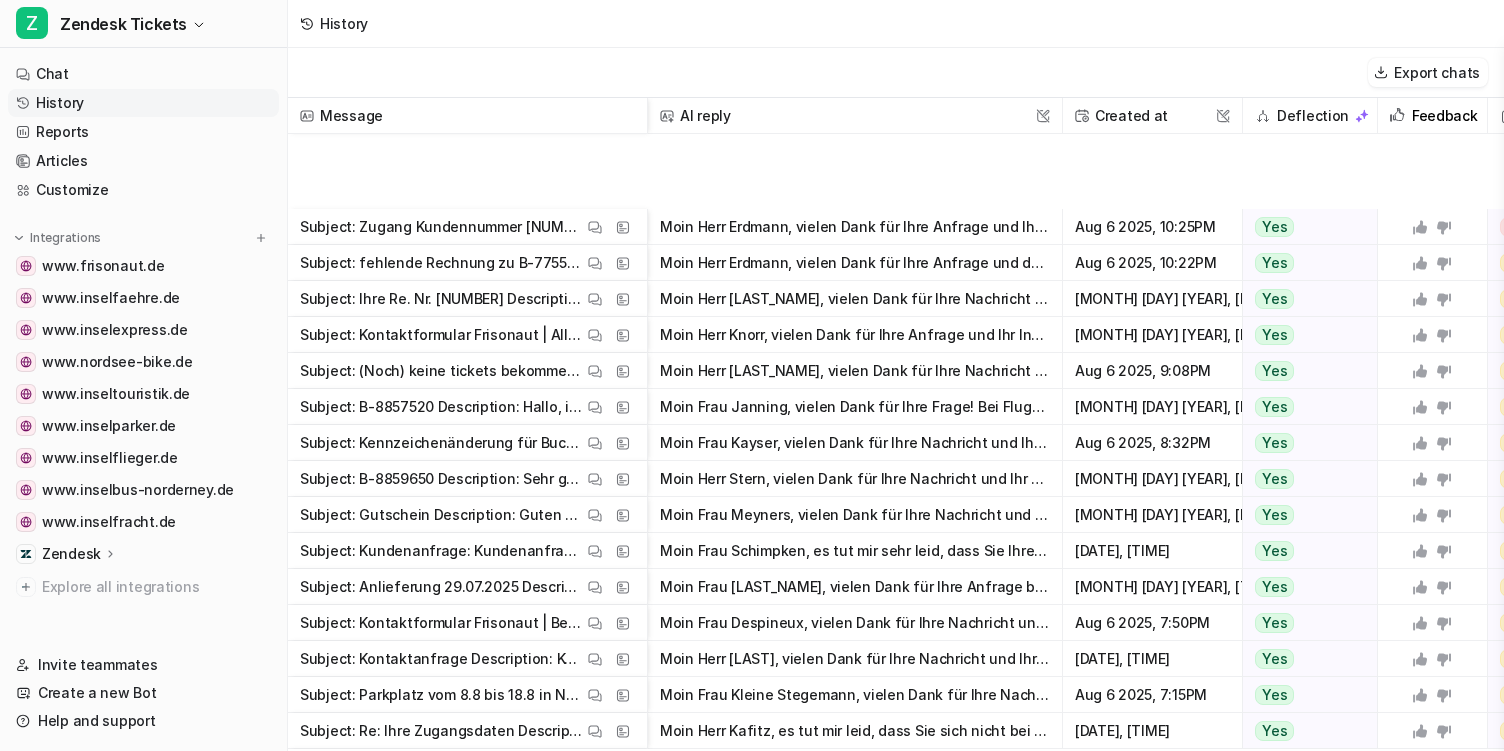 scroll, scrollTop: 3901, scrollLeft: 0, axis: vertical 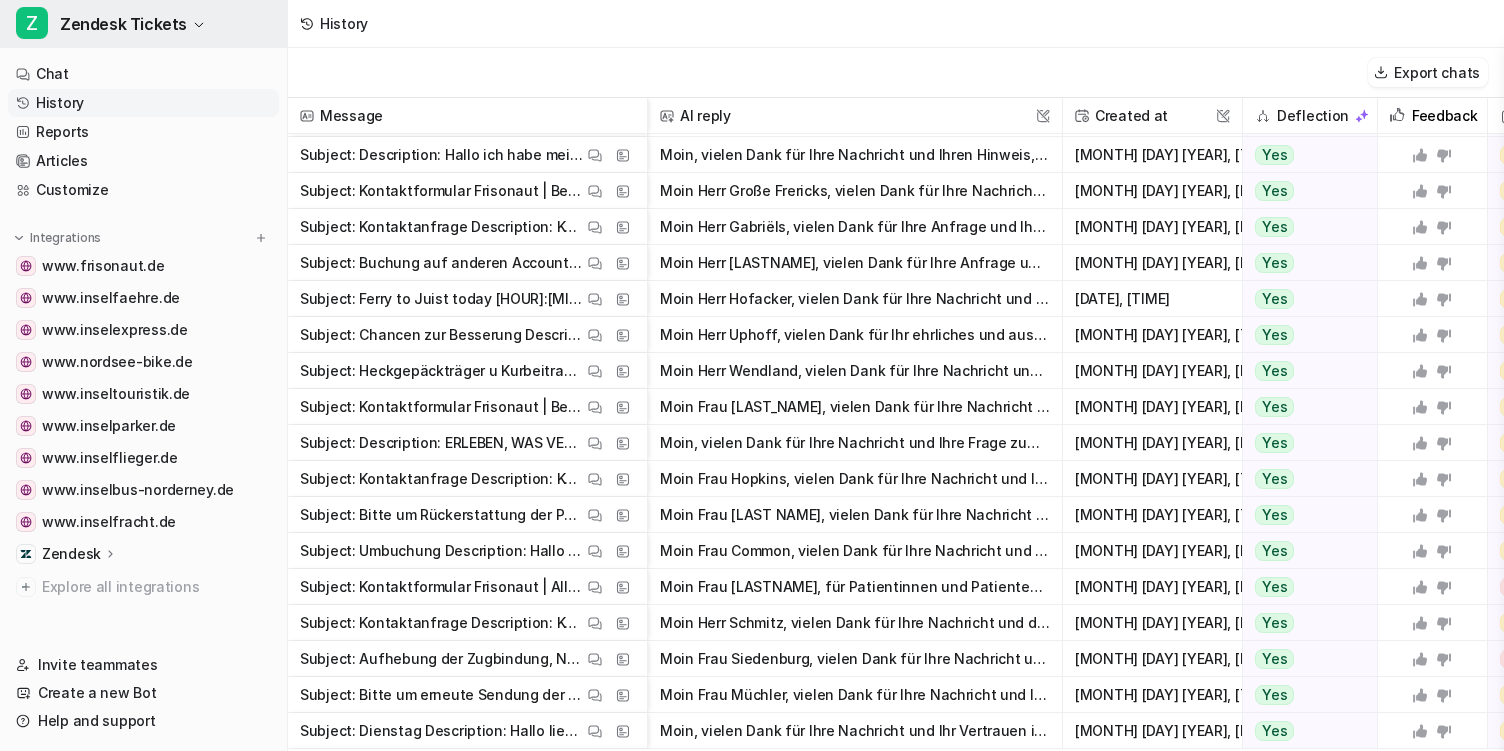 click on "Z Zendesk Tickets" at bounding box center (143, 24) 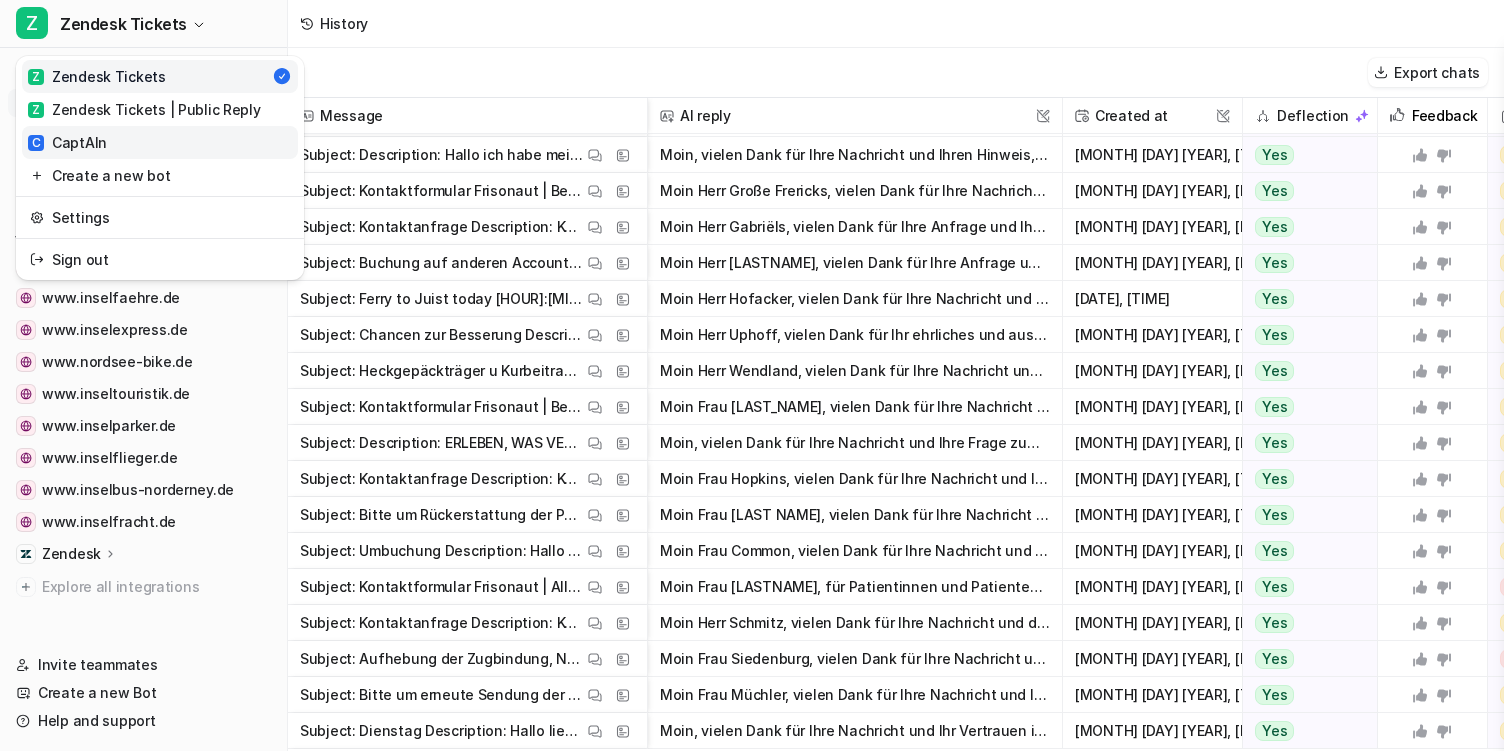 click on "C   CaptAIn" at bounding box center (160, 142) 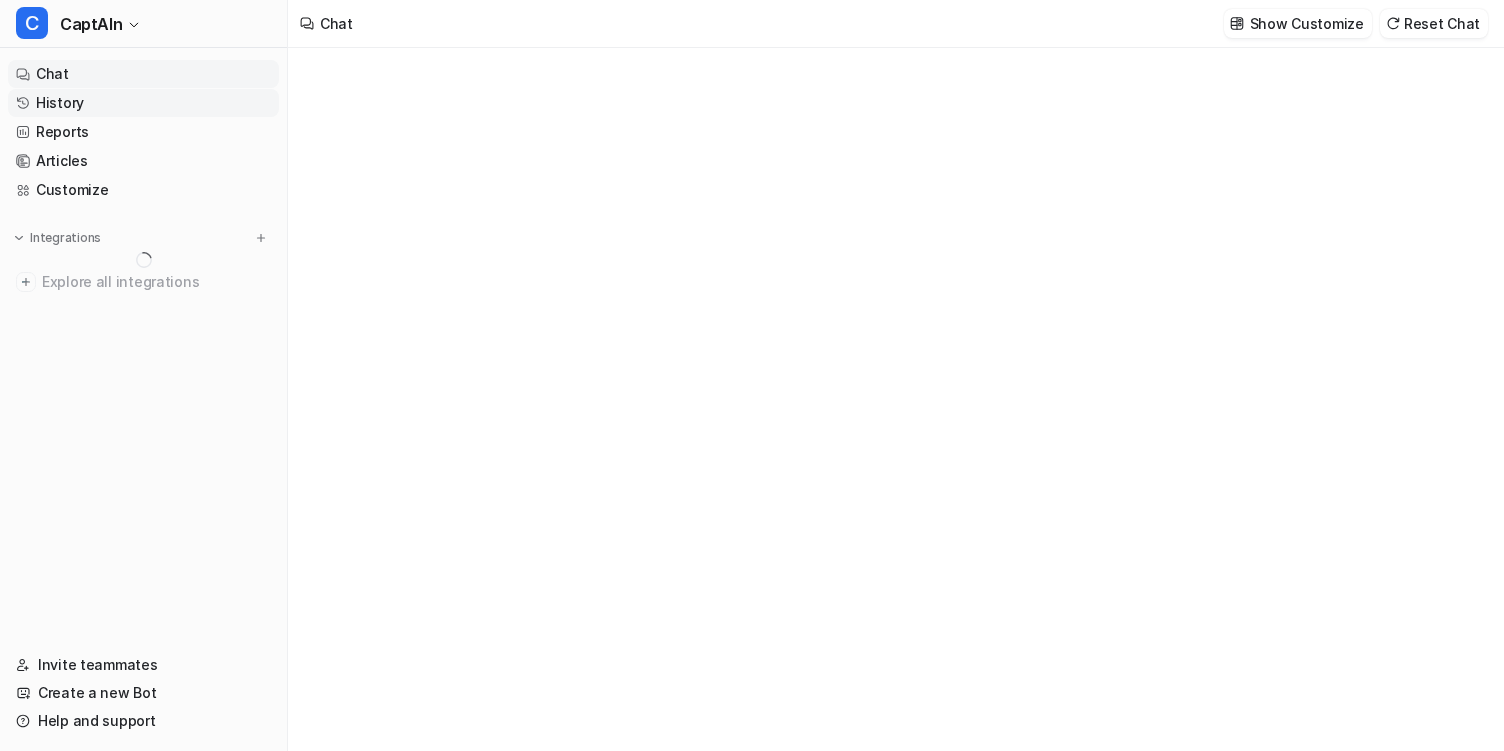 click on "History" at bounding box center (143, 103) 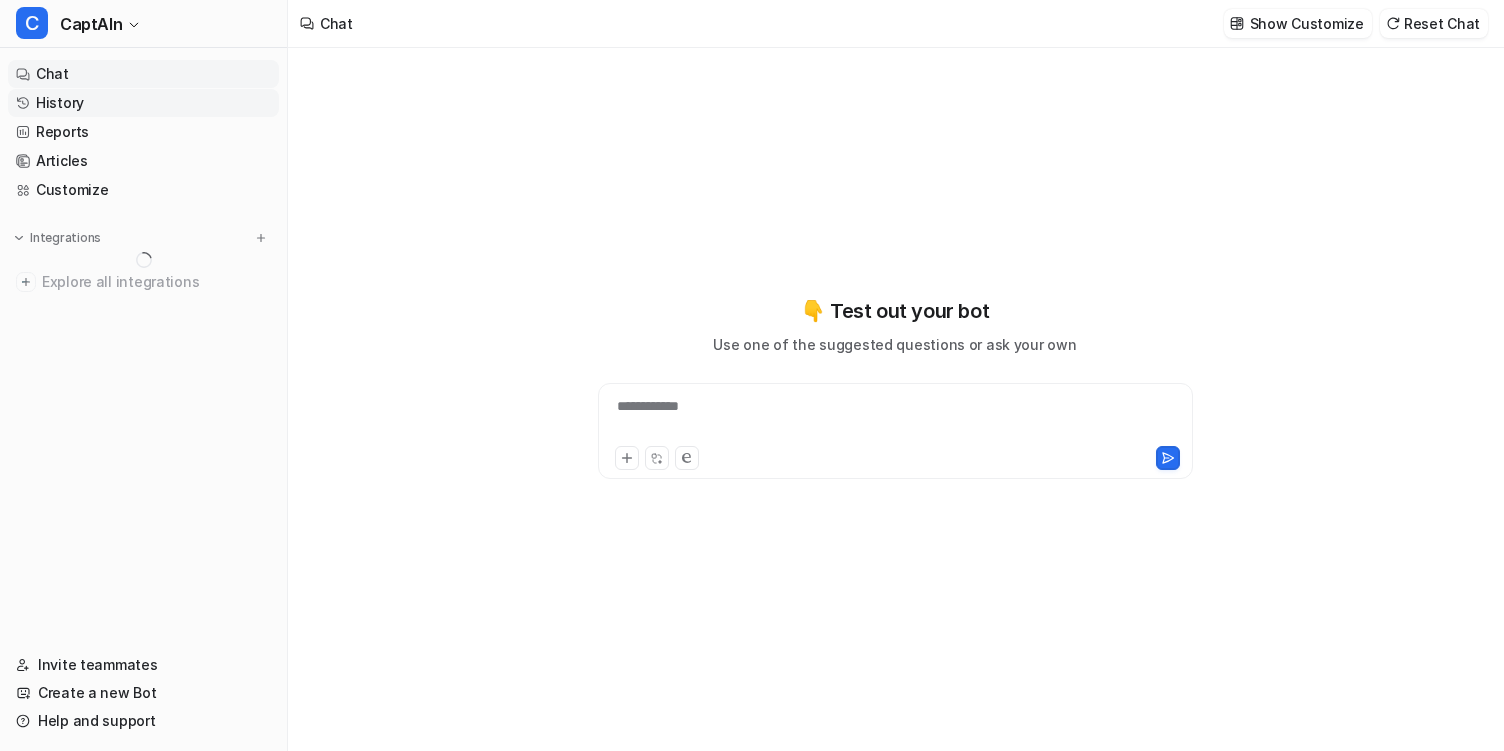 type on "**********" 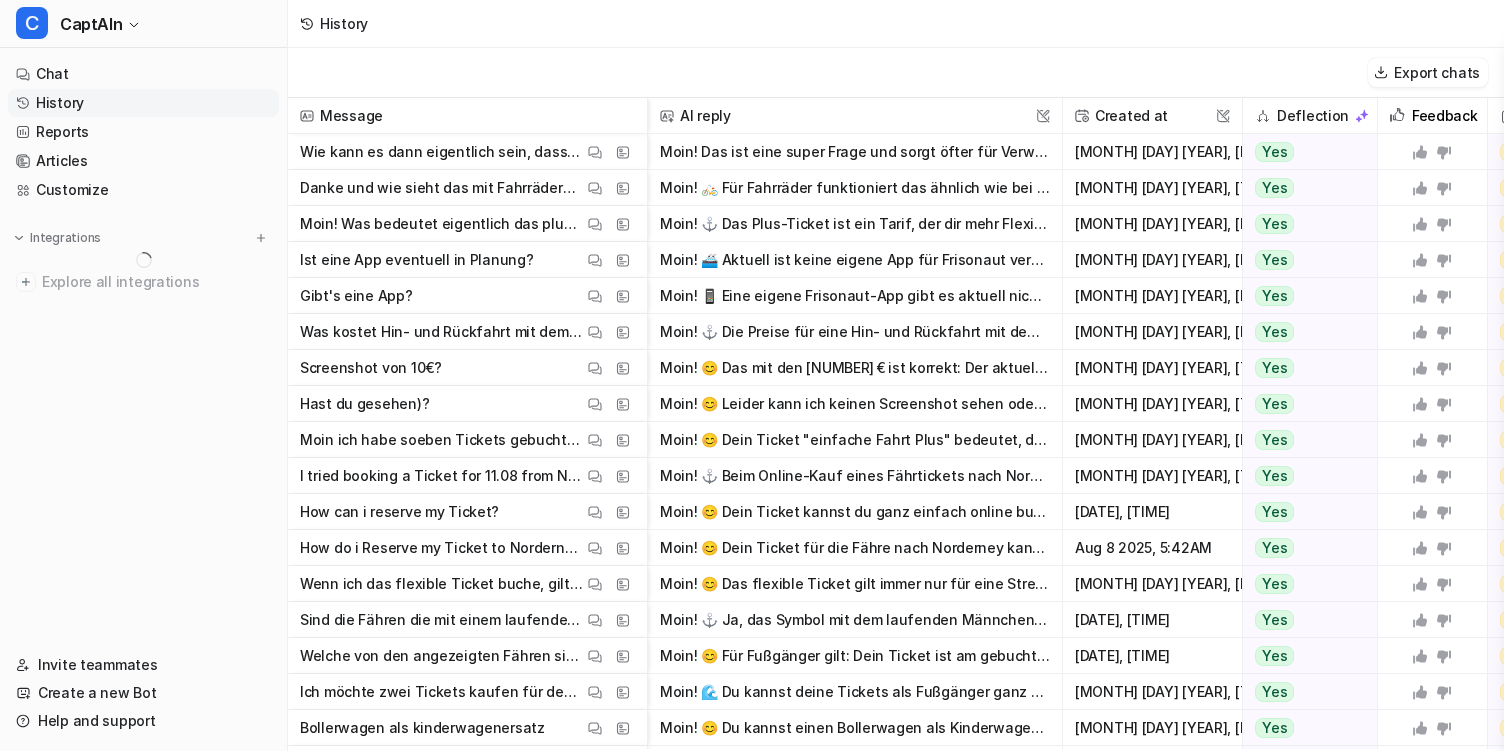 scroll, scrollTop: 33, scrollLeft: 0, axis: vertical 